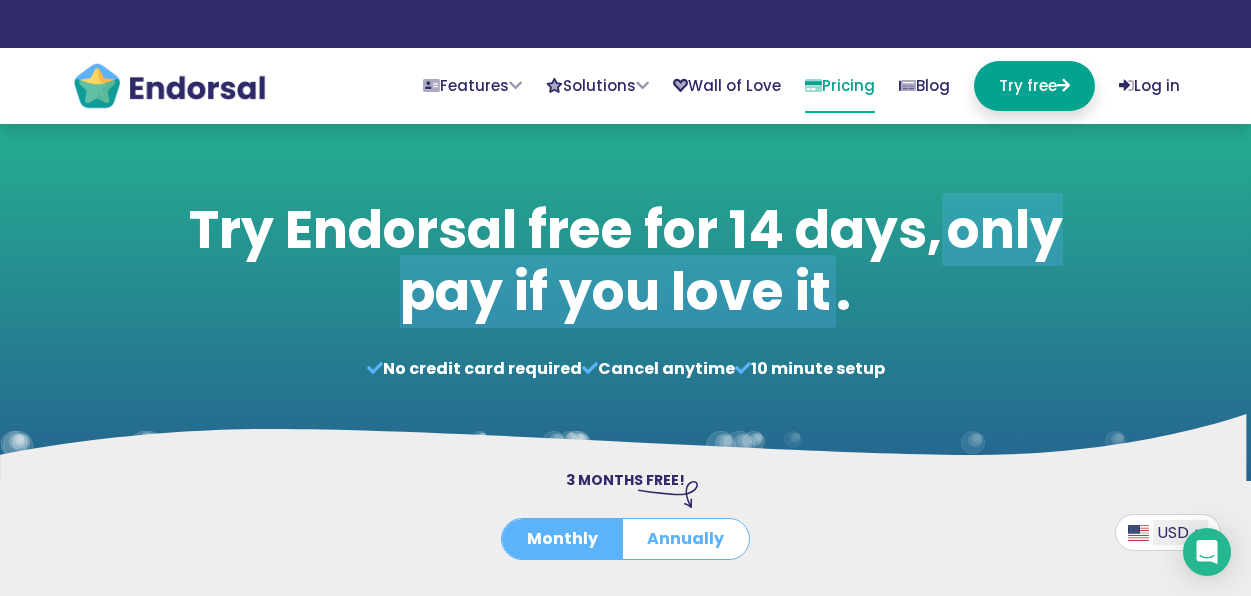 scroll, scrollTop: 400, scrollLeft: 0, axis: vertical 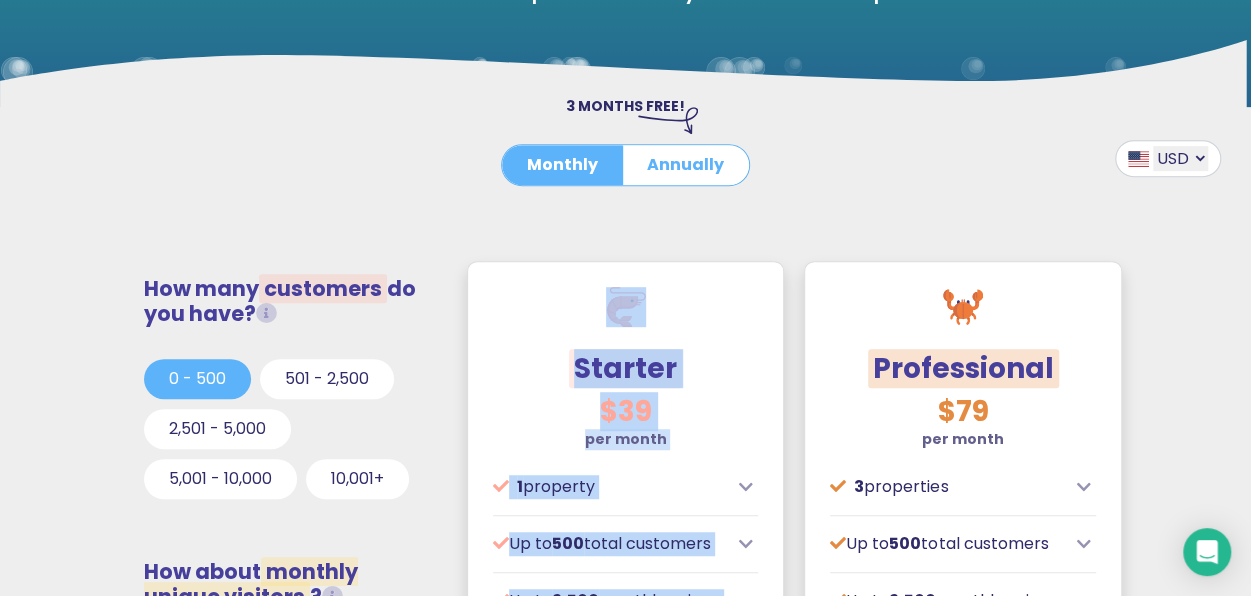 drag, startPoint x: 776, startPoint y: 443, endPoint x: 586, endPoint y: 313, distance: 230.21729 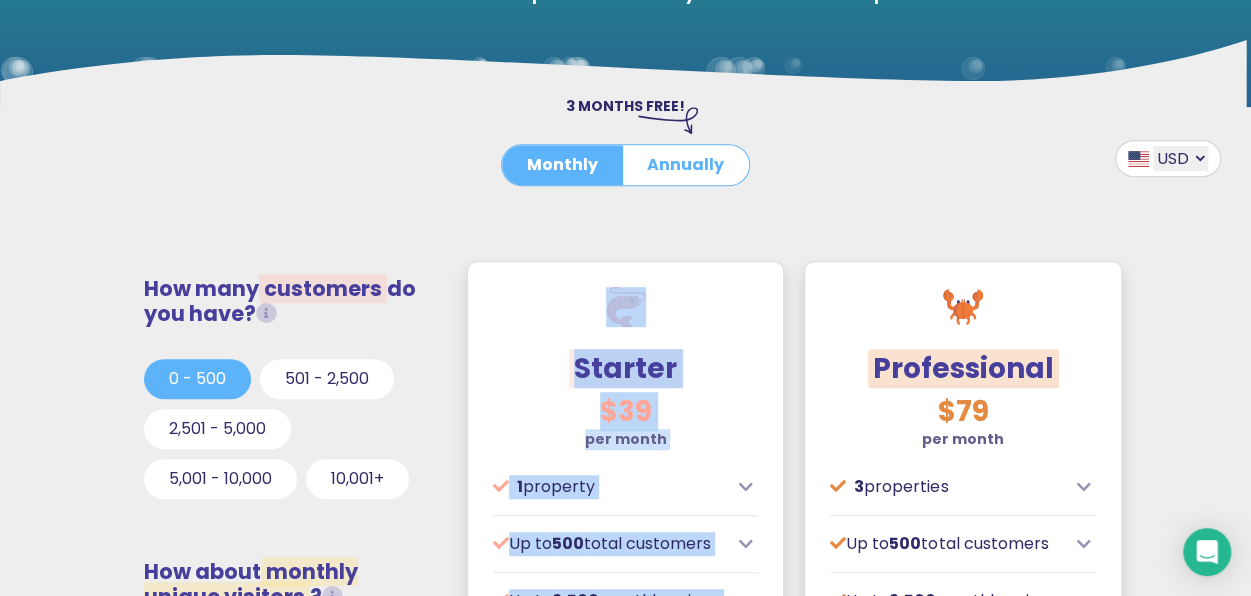 click on "Starter
$39
per month
Designed for local or small businesses, often with physical locations. Includes less website visitors relative to contacts than other plans." at bounding box center [626, 802] 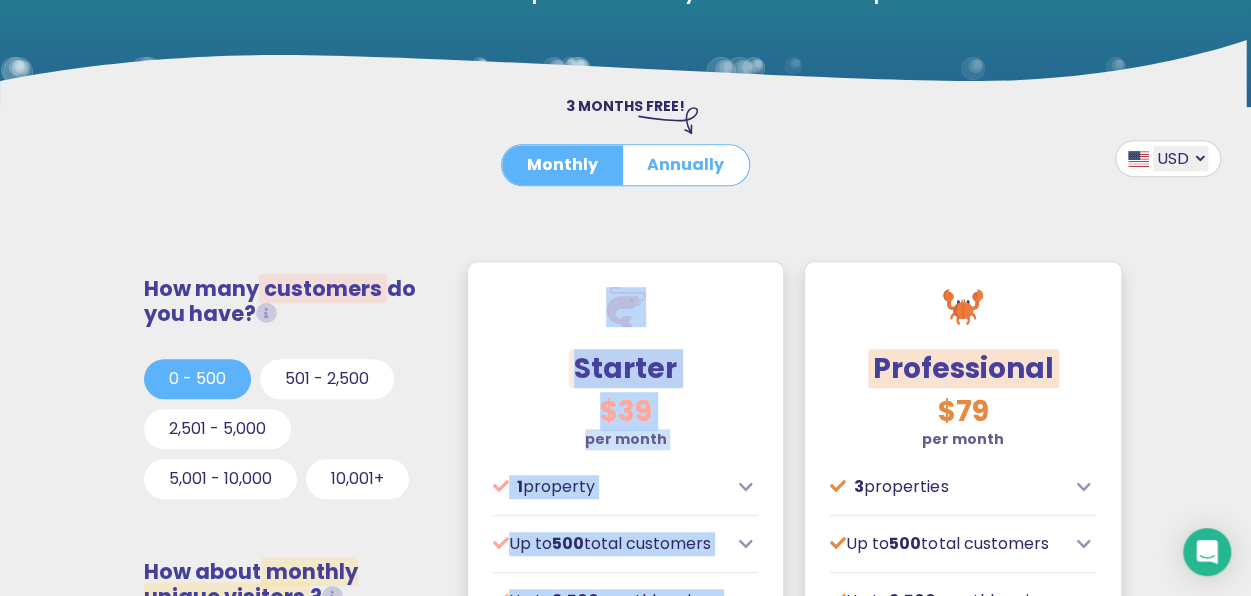 copy on "Starter
$39
per month
Designed for local or small businesses, often with physical locations. Includes less website visitors relative to contacts than other plans.
1  property
A property is a unique domain on which the embed code is installed and for which testimonials are collected.
Up to
500  total customers
Total customers from whom you request testimonials/reviews.
Up to
2,500  monthly unique visitors
Unique visitors that view our social proof tools ( widgets ,  FOMO popups  or  Wall of Love ) on your website(s) per month.
Up to  250  emails/month
Number of email messages that can be sent per month via the AutoRequest platform.
5..." 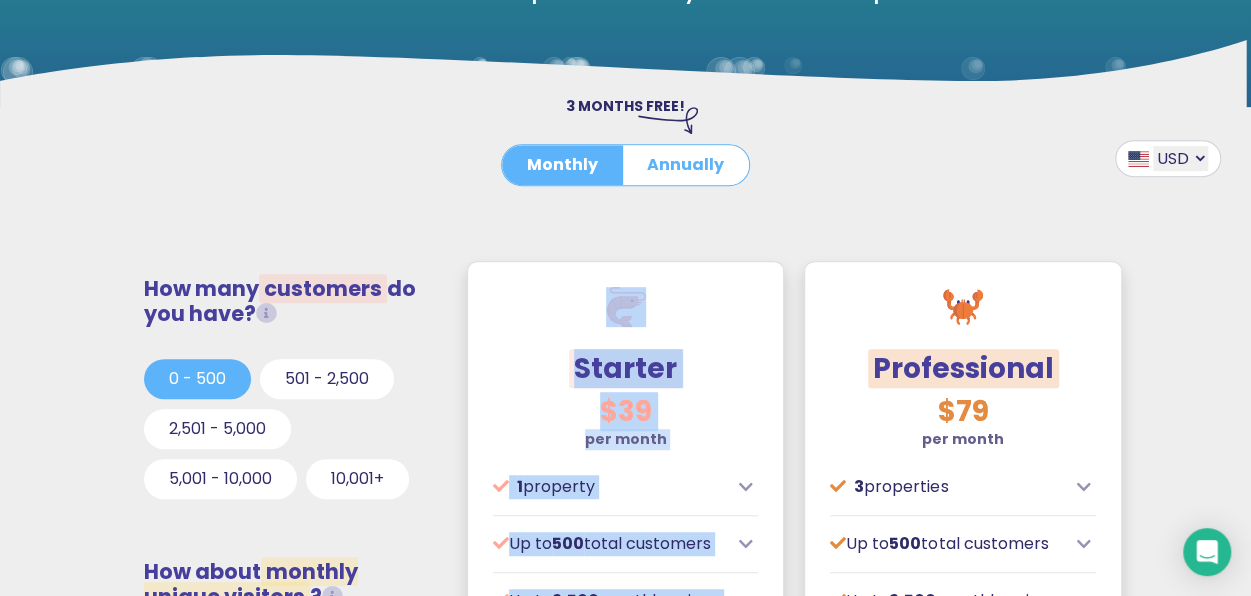 copy on "Starter
$39
per month
Designed for local or small businesses, often with physical locations. Includes less website visitors relative to contacts than other plans.
1  property
A property is a unique domain on which the embed code is installed and for which testimonials are collected.
Up to
500  total customers
Total customers from whom you request testimonials/reviews.
Up to
2,500  monthly unique visitors
Unique visitors that view our social proof tools ( widgets ,  FOMO popups  or  Wall of Love ) on your website(s) per month.
Up to  250  emails/month
Number of email messages that can be sent per month via the AutoRequest platform.
5..." 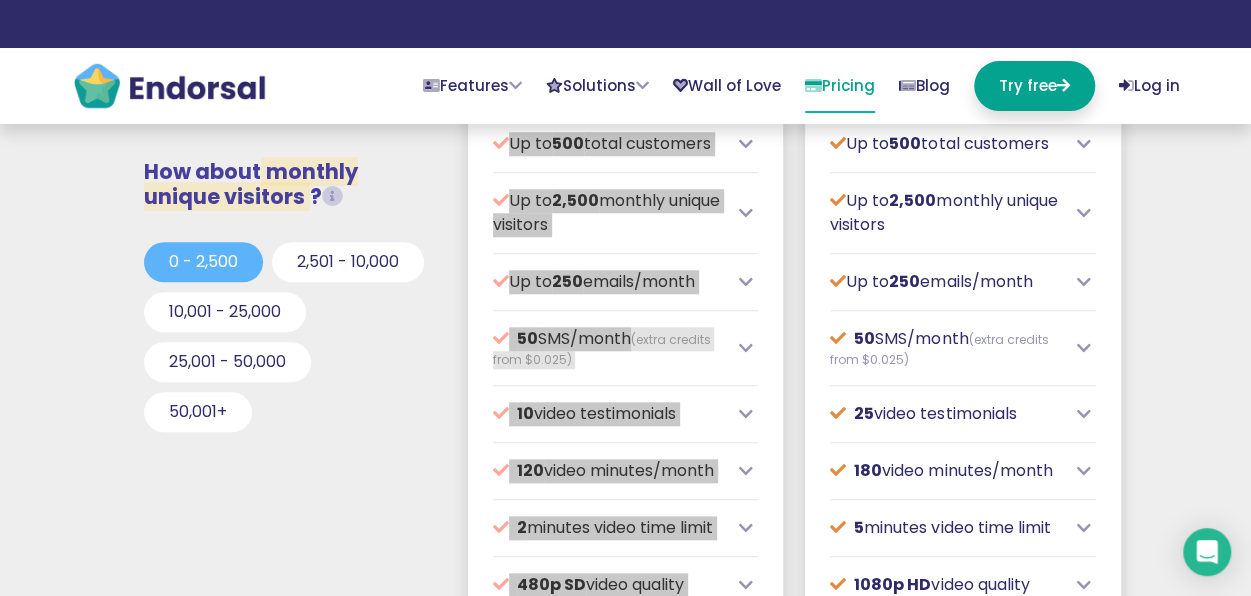 scroll, scrollTop: 1200, scrollLeft: 0, axis: vertical 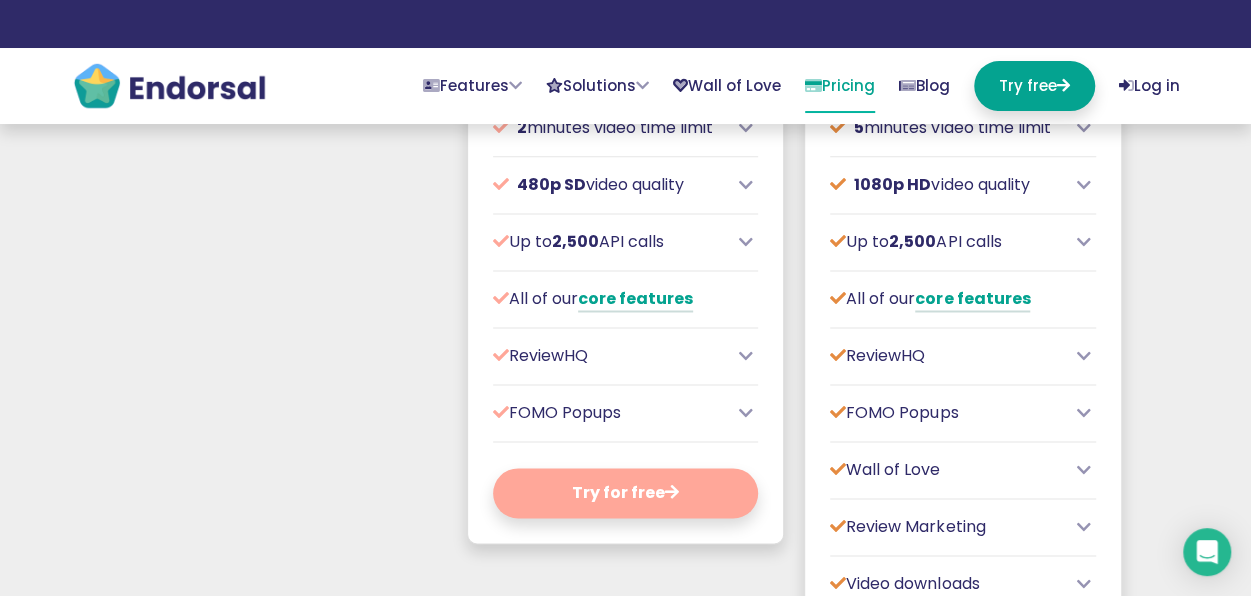 click on "How many  customers  do you have?
Total customers from whom you request testimonials/reviews.
0 - 500
501 - 2,500
2,501 - 5,000
5,001 - 10,000
10,001+
How about  monthly unique visitors ?
Unique visitors that view our social proof tools ( widgets ,  FOMO popups  or  Wall of Love ) on your website(s) per month.
50,001+" at bounding box center [288, 202] 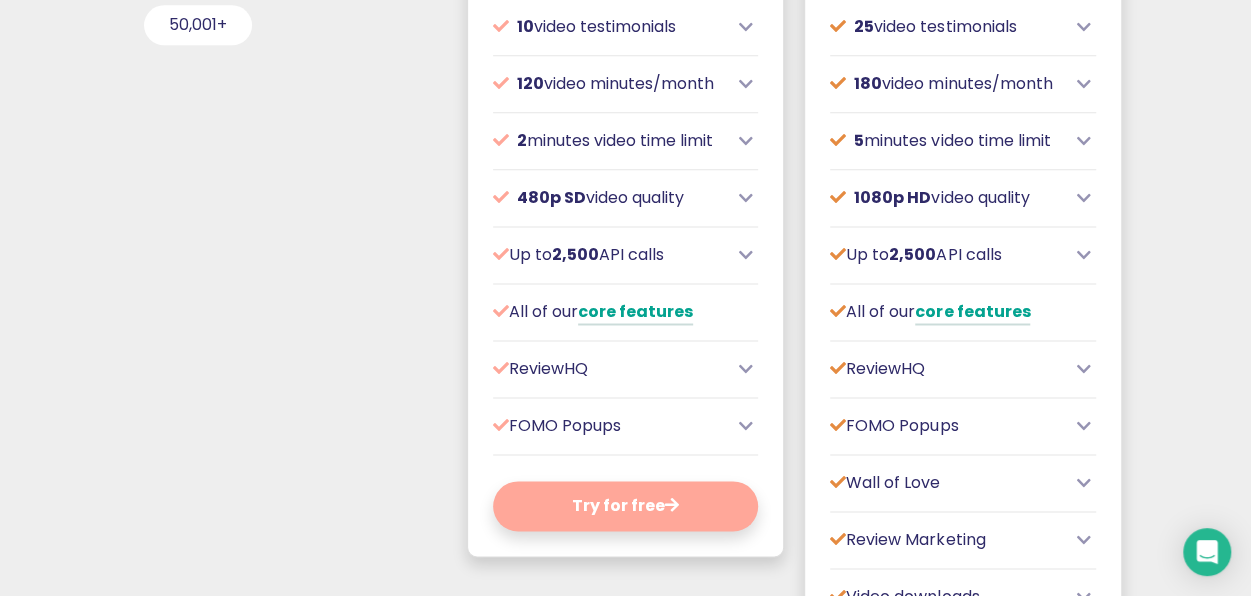 scroll, scrollTop: 1200, scrollLeft: 0, axis: vertical 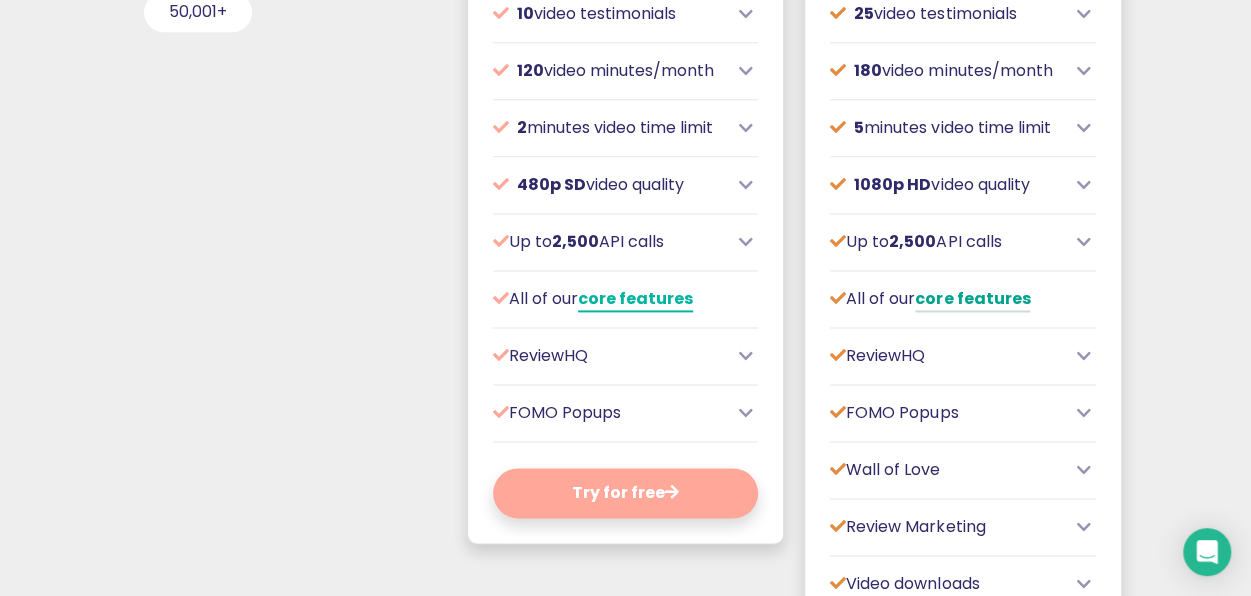 click on "core features" at bounding box center [635, 299] 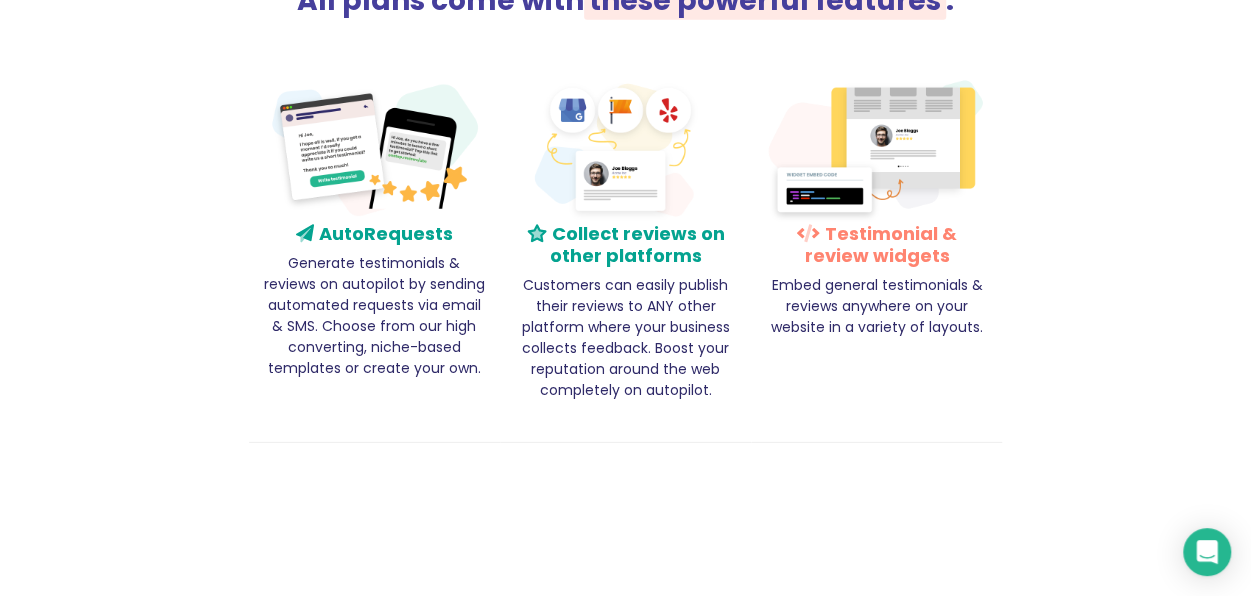 drag, startPoint x: 412, startPoint y: 390, endPoint x: 428, endPoint y: 403, distance: 20.615528 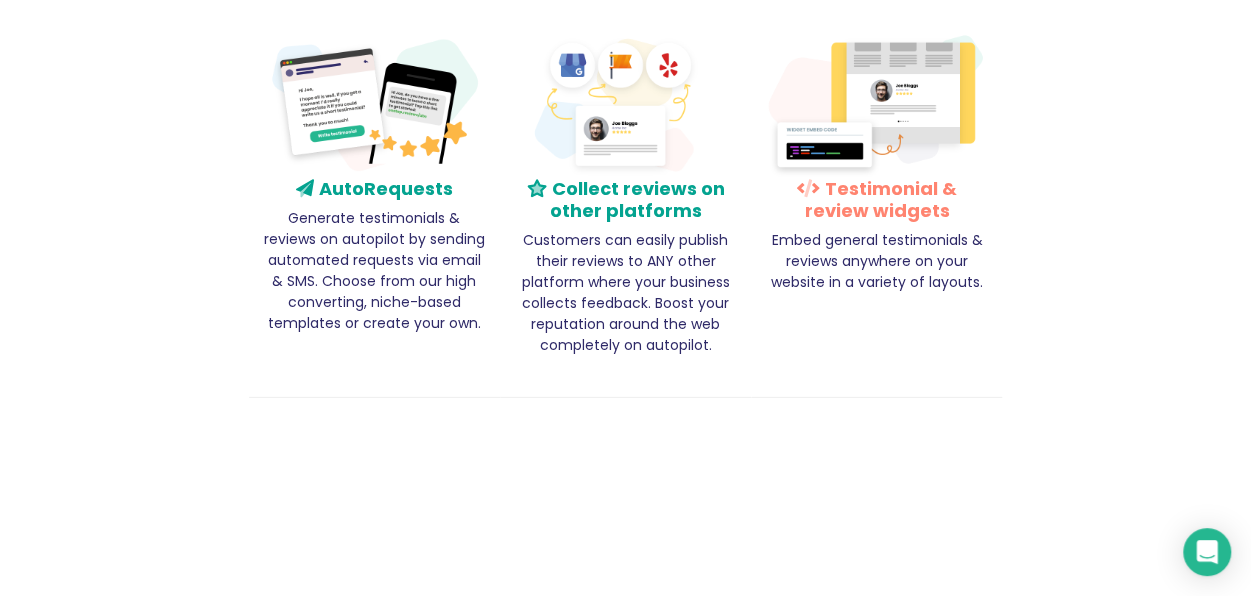 scroll, scrollTop: 3212, scrollLeft: 0, axis: vertical 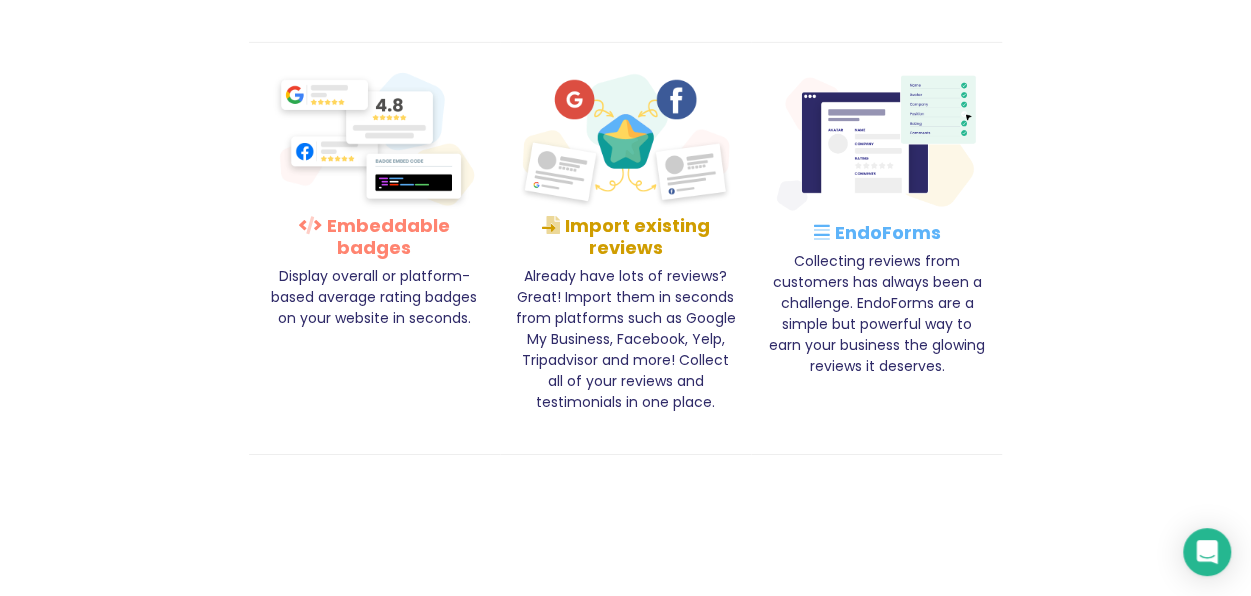 drag, startPoint x: 420, startPoint y: 264, endPoint x: 285, endPoint y: 240, distance: 137.11674 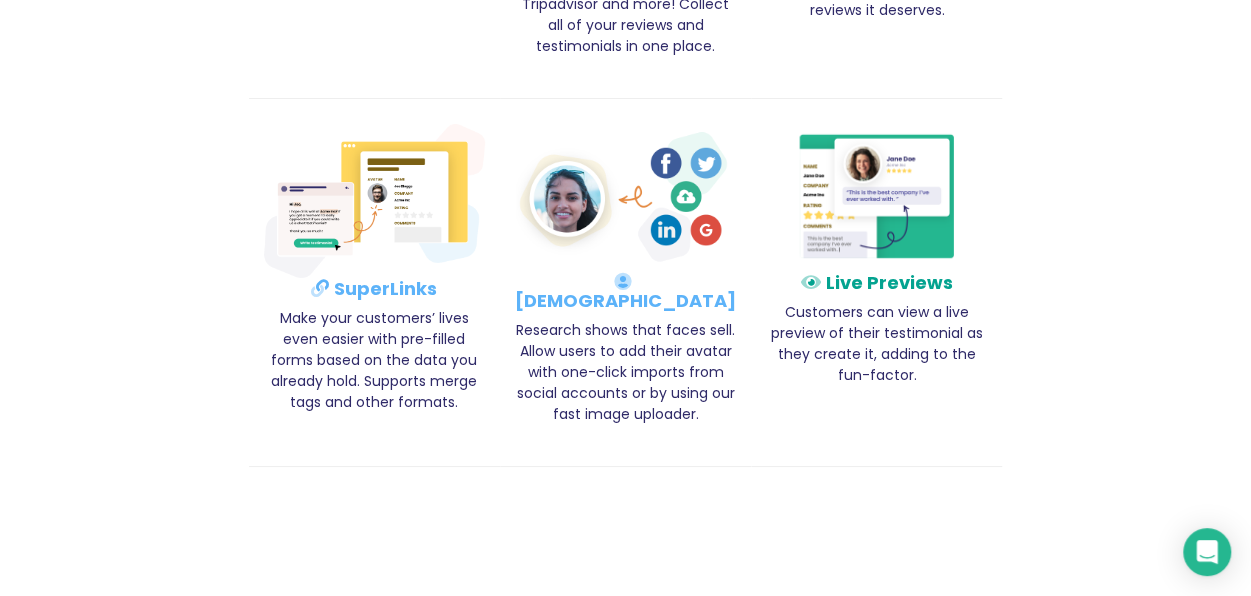 scroll, scrollTop: 3612, scrollLeft: 0, axis: vertical 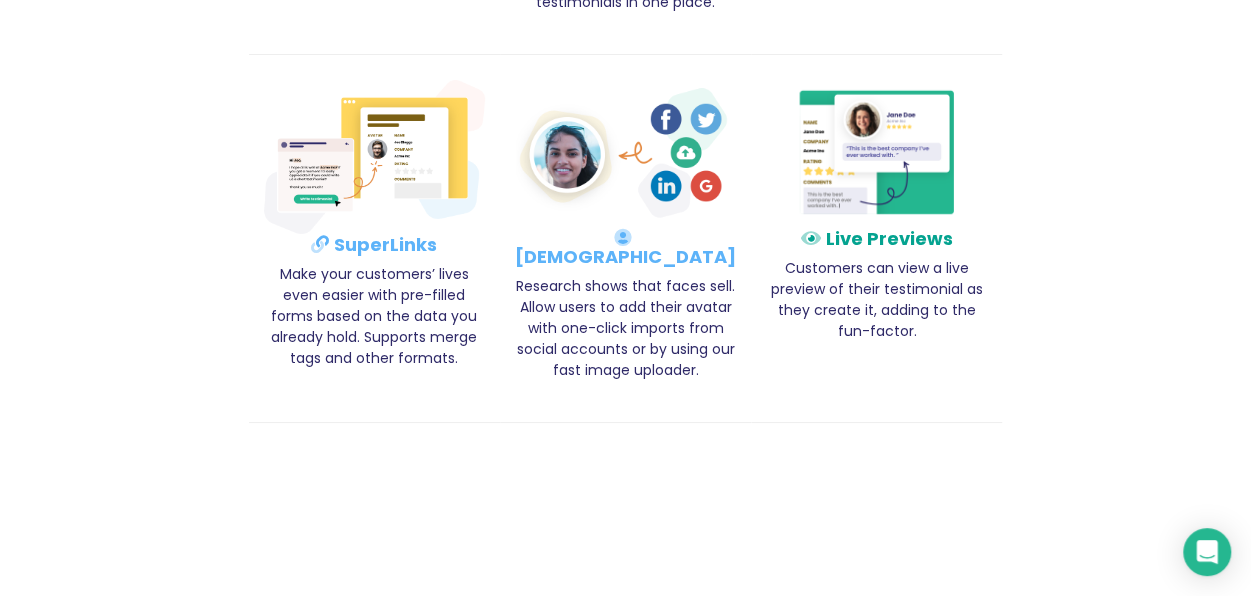 drag, startPoint x: 456, startPoint y: 261, endPoint x: 328, endPoint y: 262, distance: 128.0039 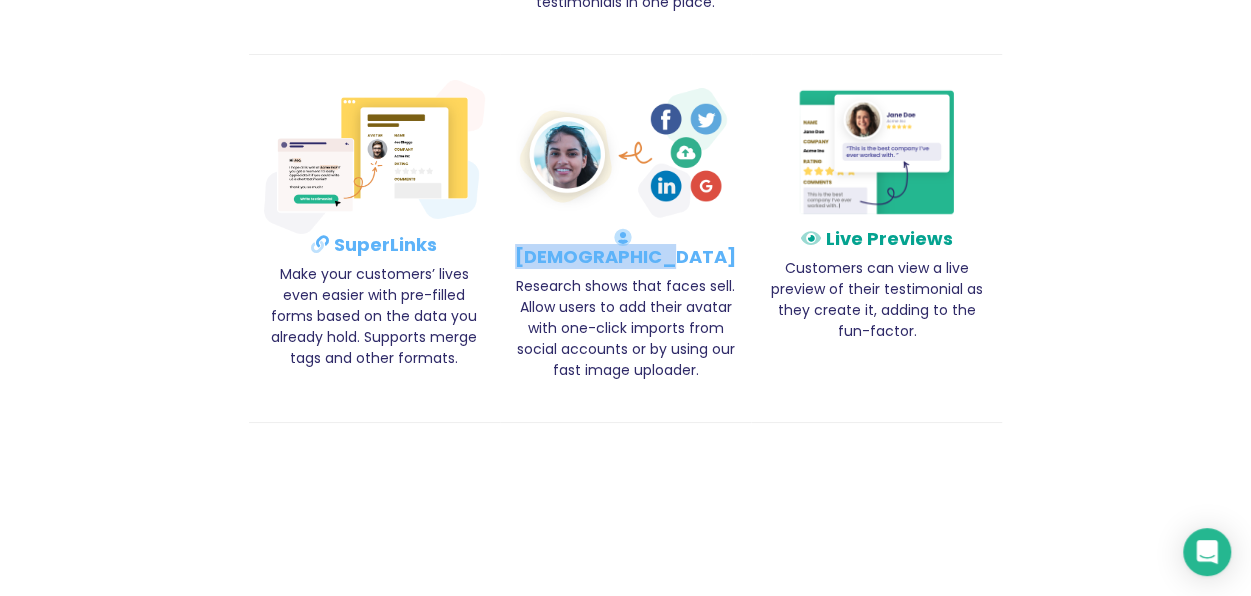 drag, startPoint x: 706, startPoint y: 254, endPoint x: 511, endPoint y: 257, distance: 195.02307 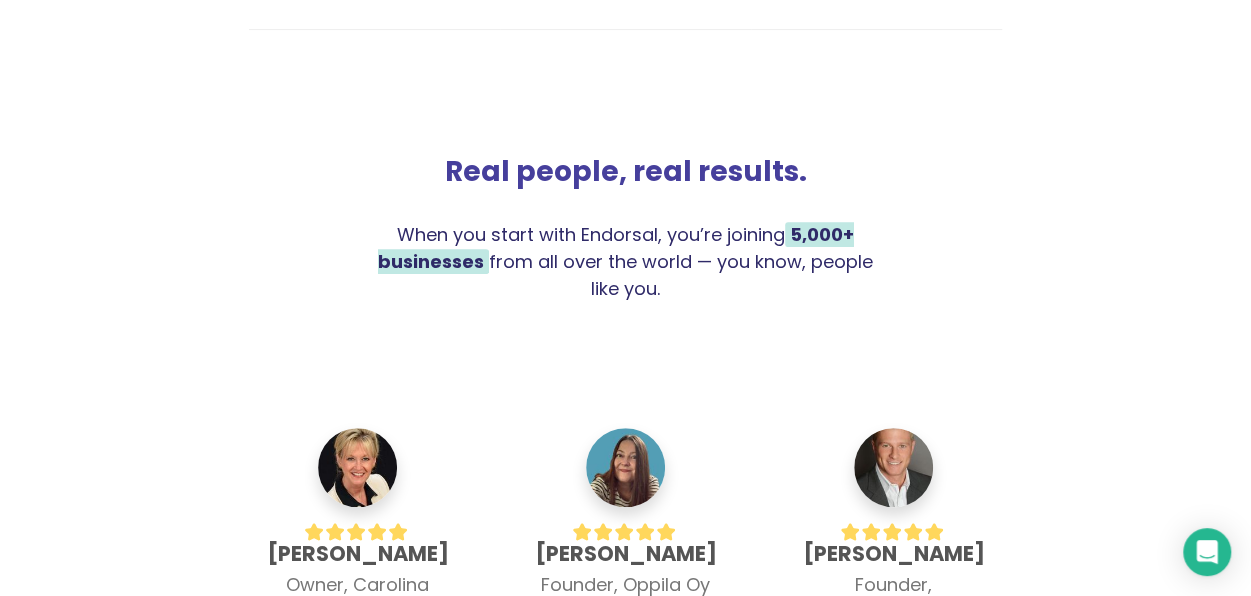 scroll, scrollTop: 4012, scrollLeft: 0, axis: vertical 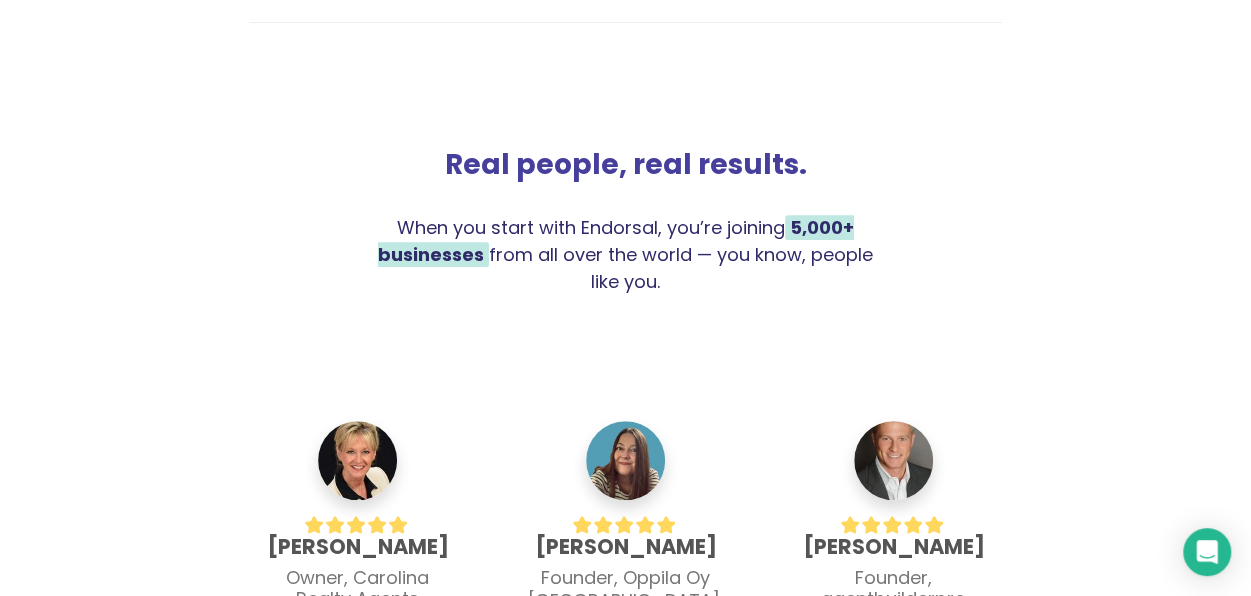 drag, startPoint x: 677, startPoint y: 284, endPoint x: 444, endPoint y: 155, distance: 266.32687 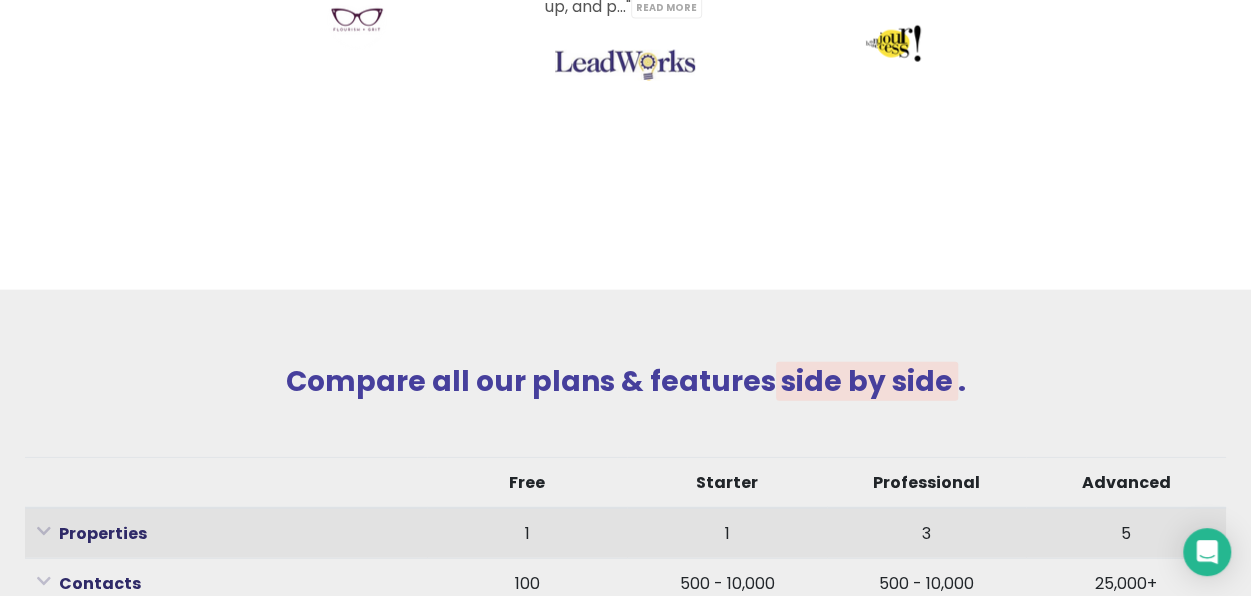 scroll, scrollTop: 6412, scrollLeft: 0, axis: vertical 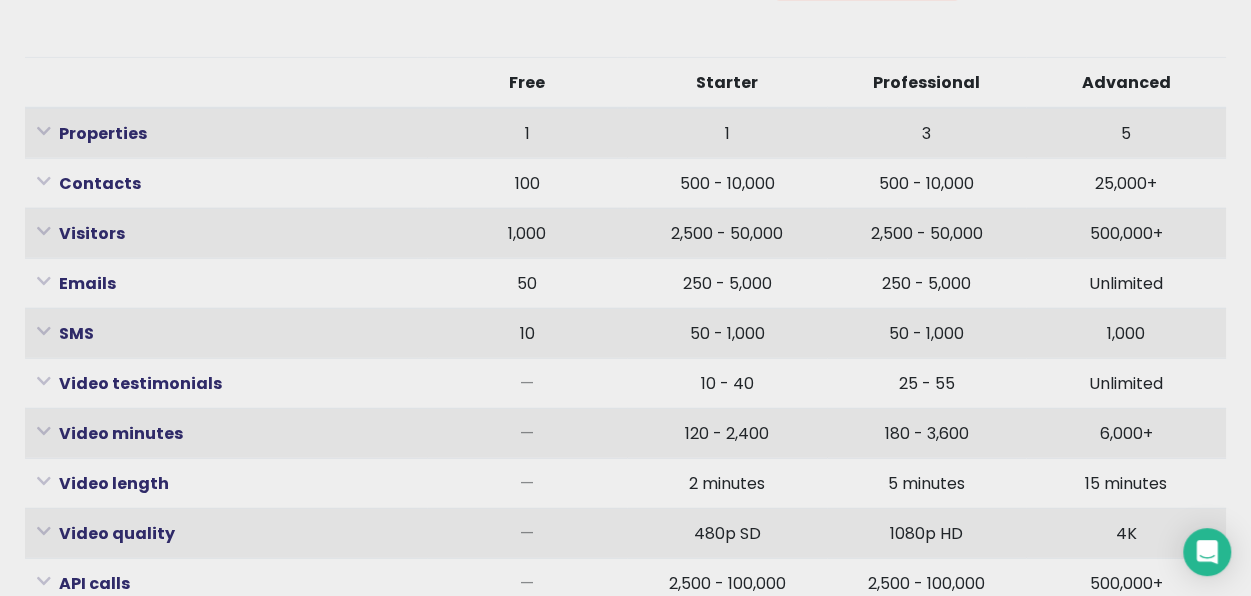 click on "Free" at bounding box center [527, 82] 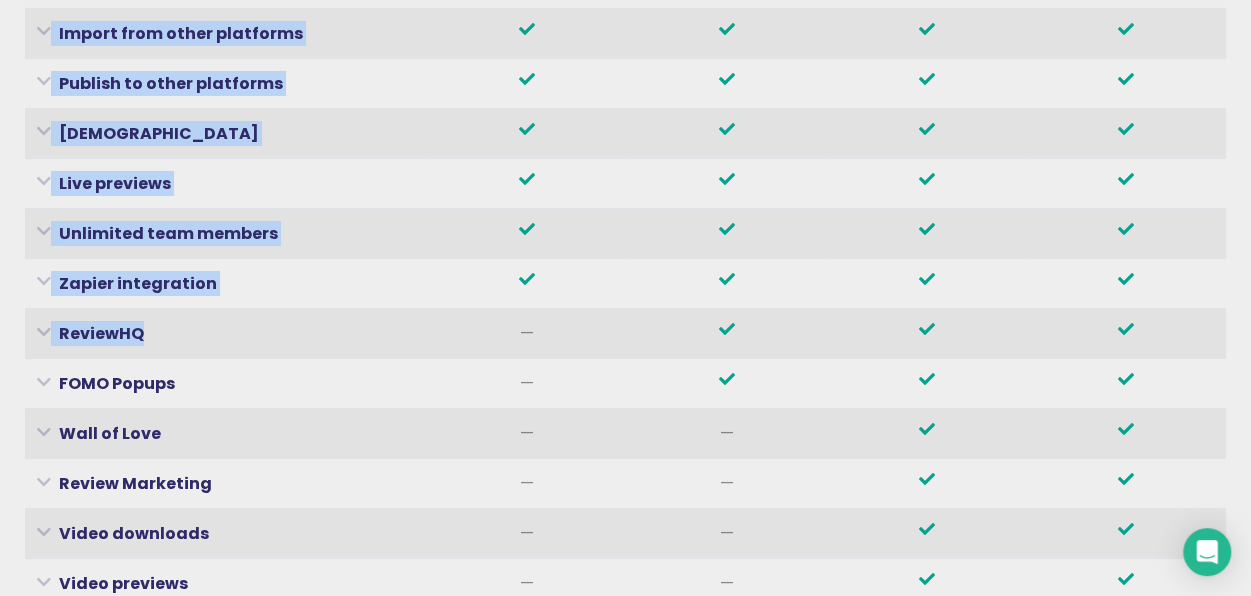scroll, scrollTop: 7612, scrollLeft: 0, axis: vertical 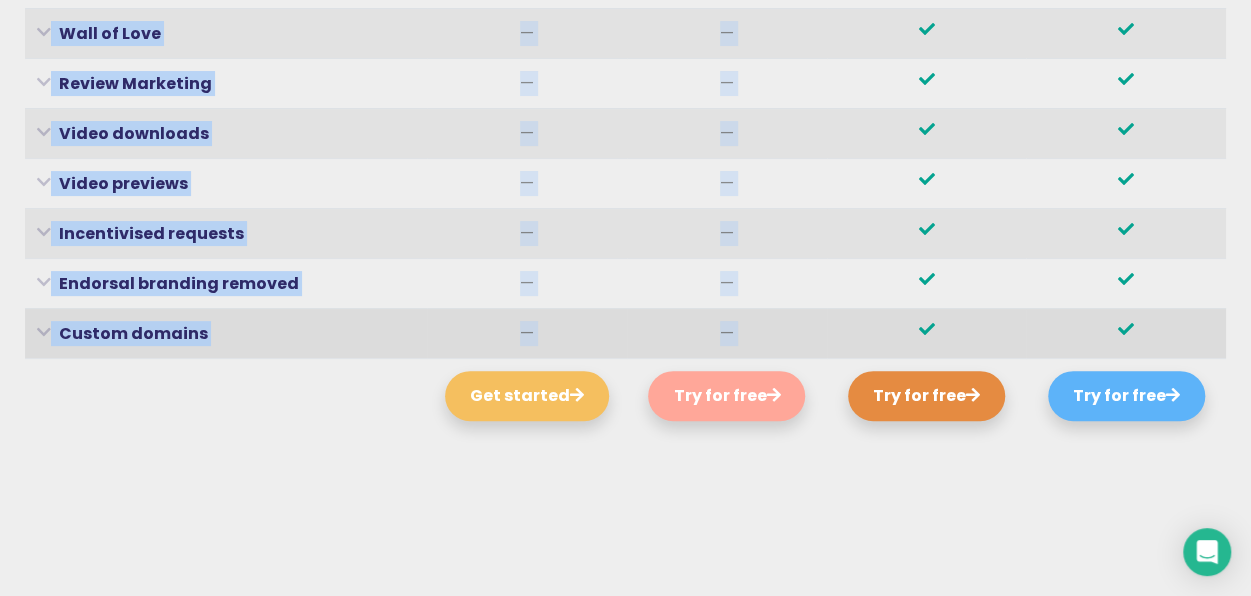 drag, startPoint x: 30, startPoint y: 52, endPoint x: 1136, endPoint y: 252, distance: 1123.9377 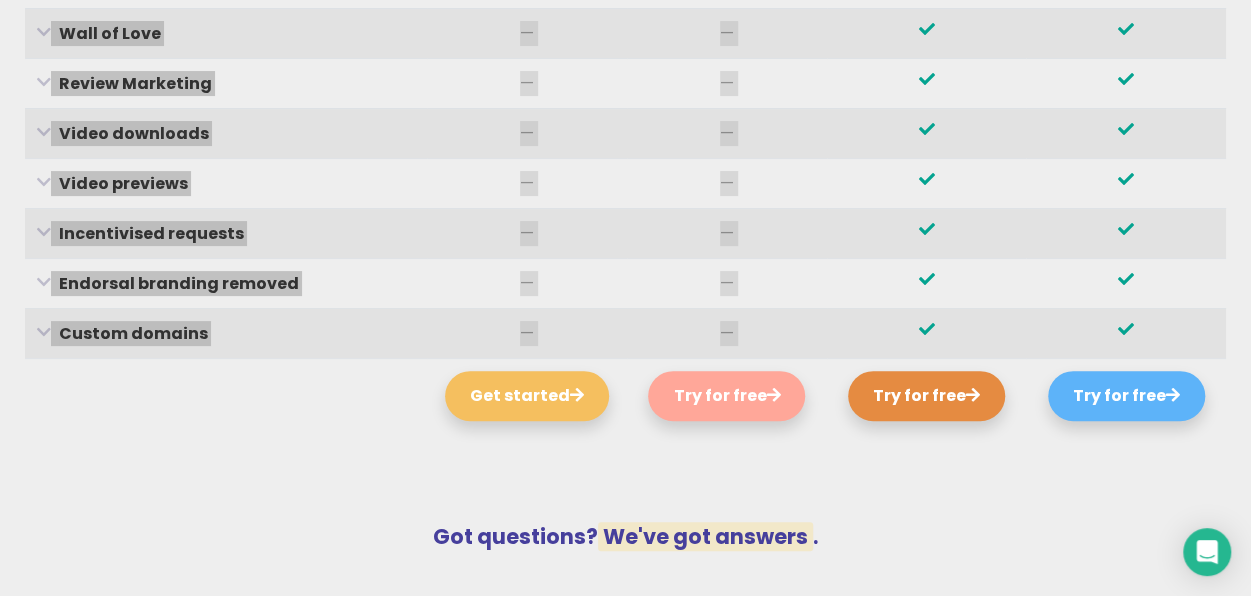 scroll, scrollTop: 8012, scrollLeft: 0, axis: vertical 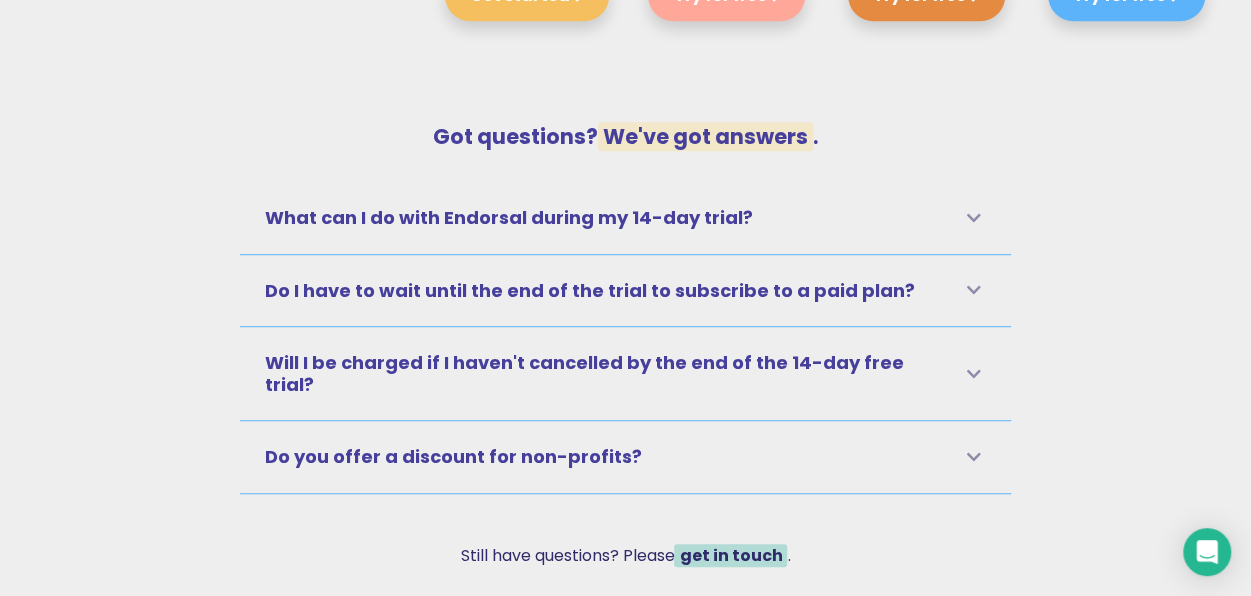click at bounding box center (974, 457) 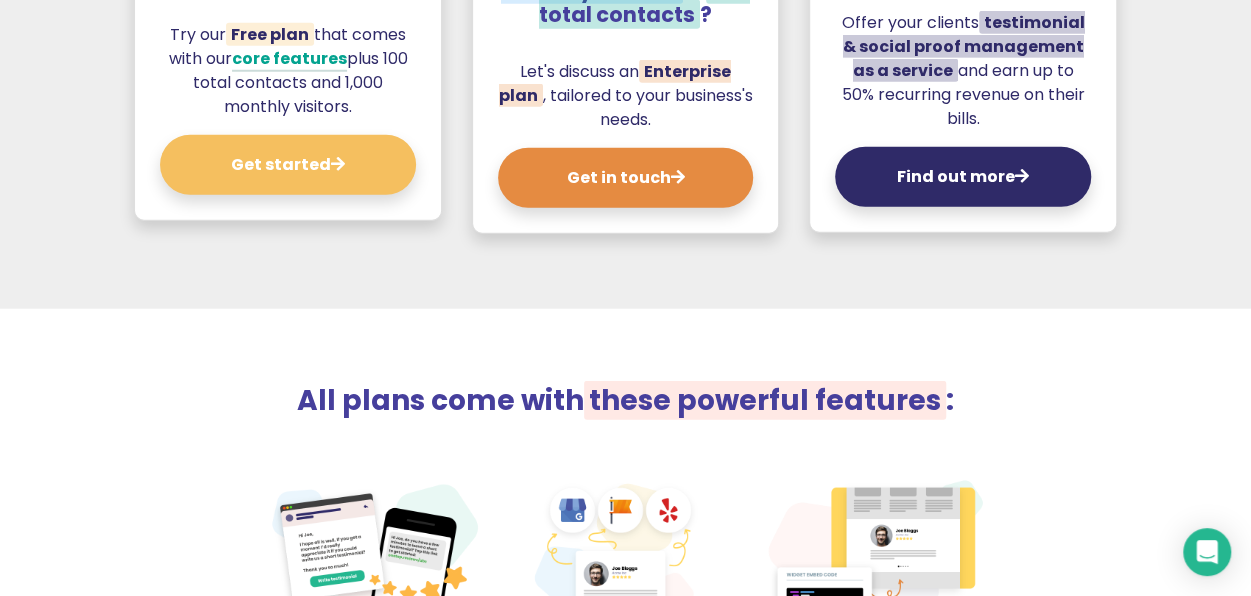scroll, scrollTop: 2012, scrollLeft: 0, axis: vertical 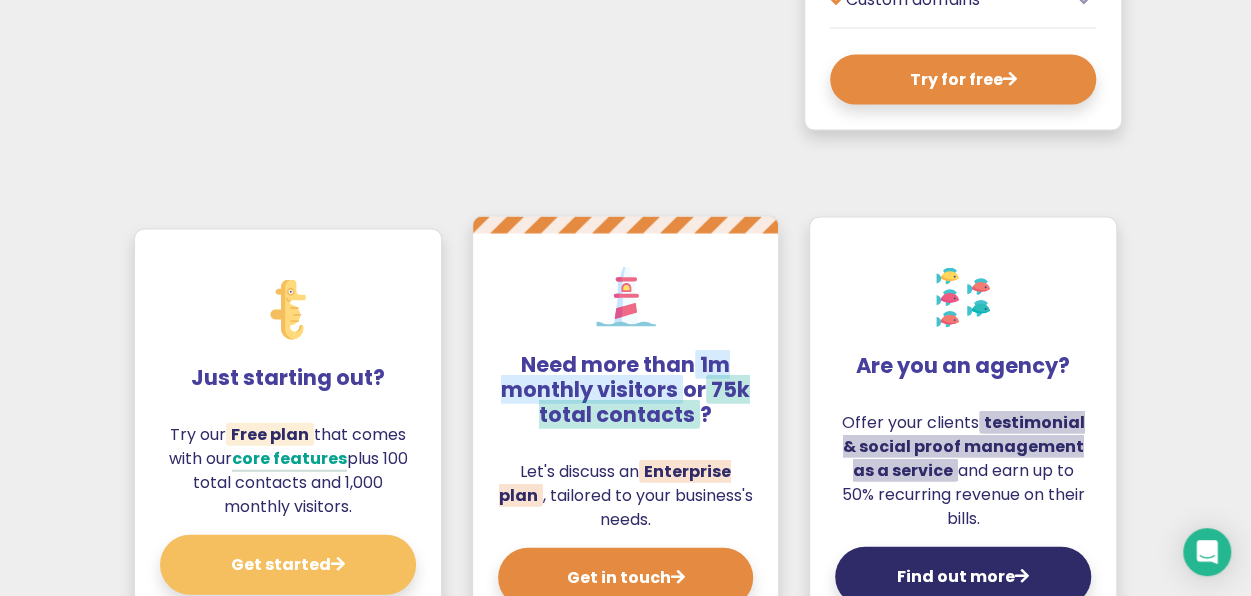 click at bounding box center (625, 153) 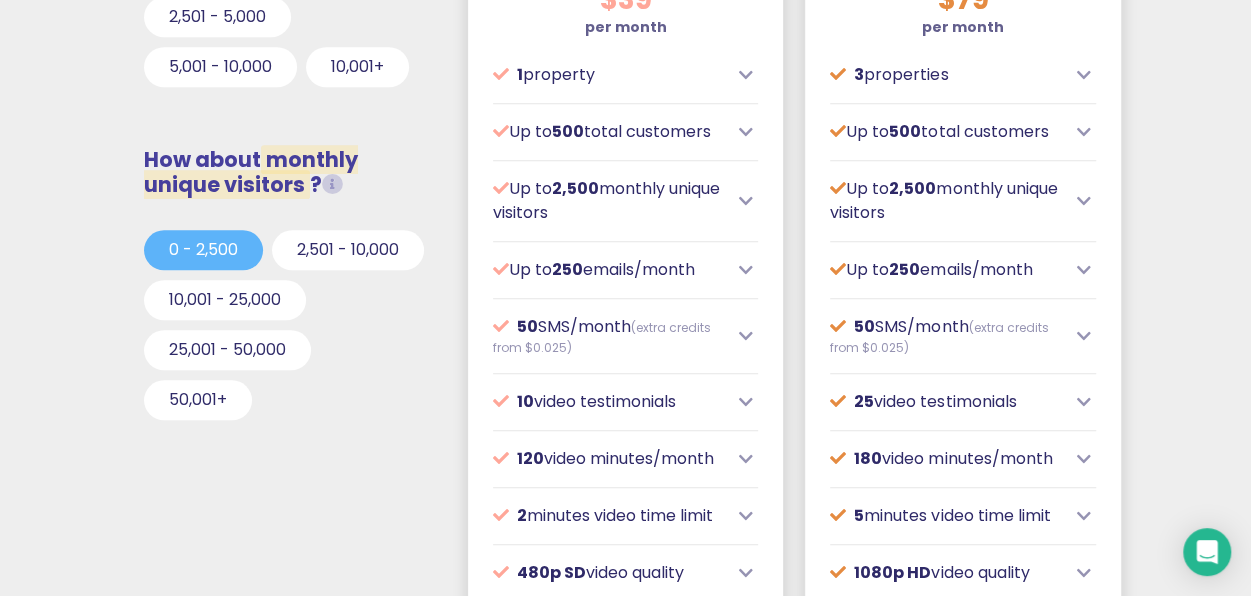 scroll, scrollTop: 412, scrollLeft: 0, axis: vertical 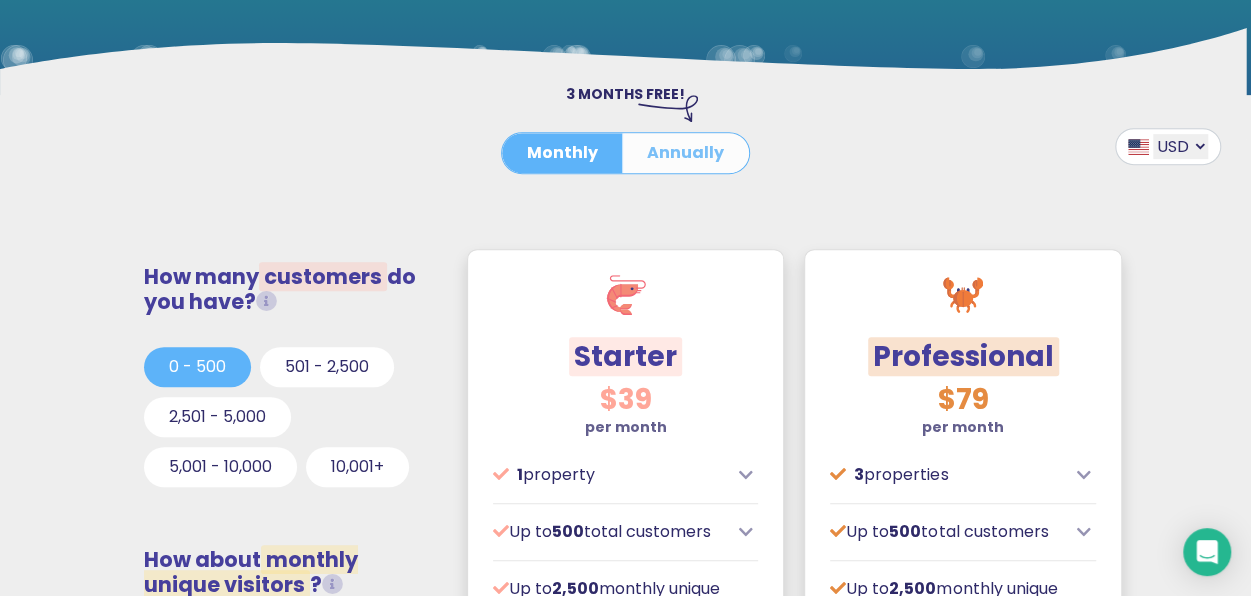 click on "Annually" at bounding box center [685, 153] 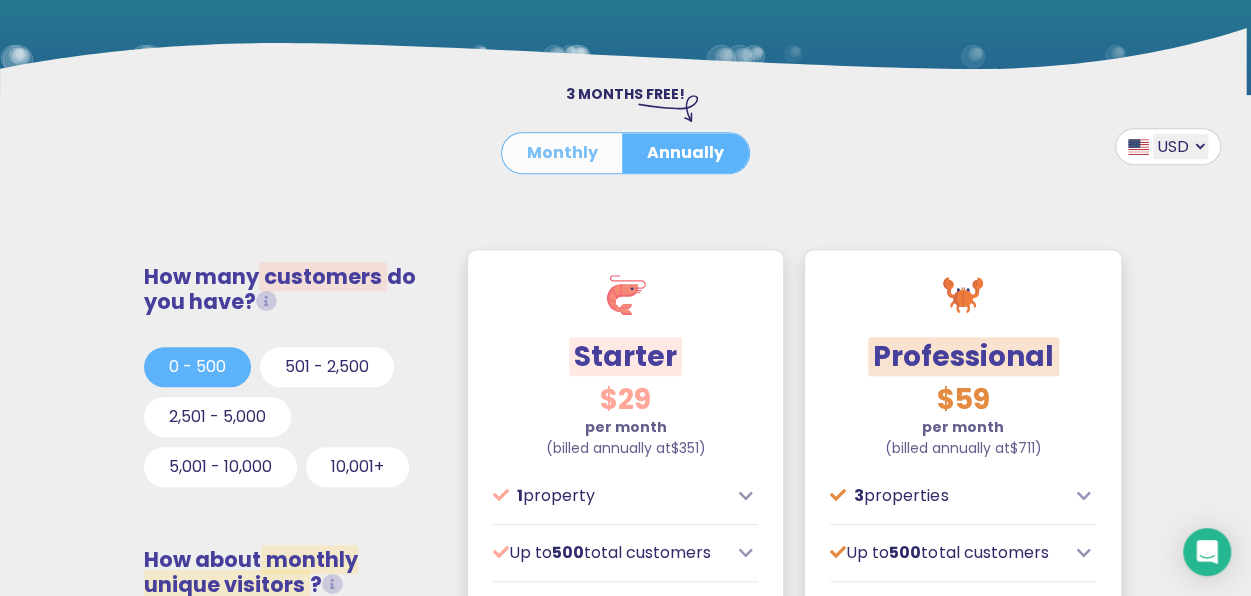 click on "Monthly" at bounding box center (562, 153) 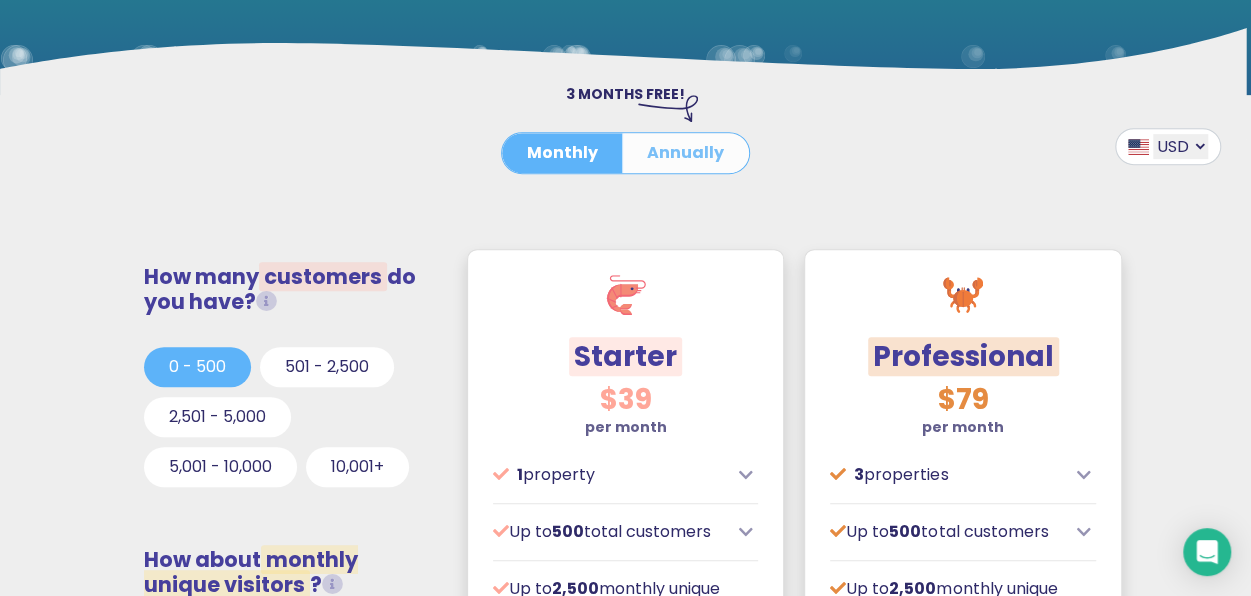 click on "Annually" at bounding box center (685, 153) 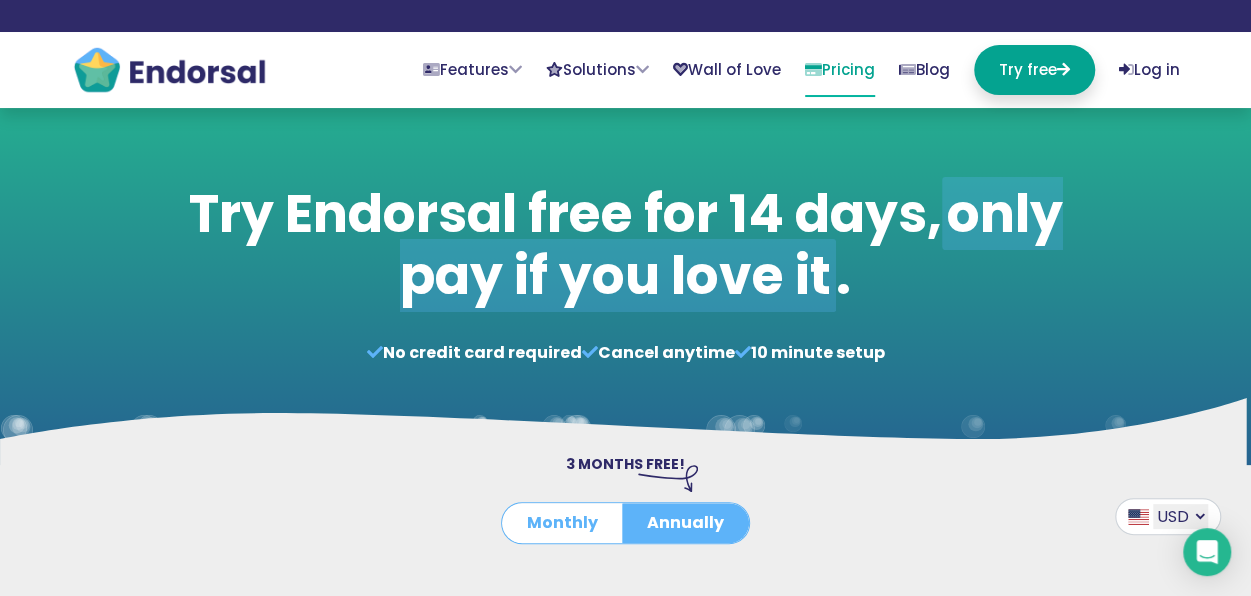 scroll, scrollTop: 12, scrollLeft: 0, axis: vertical 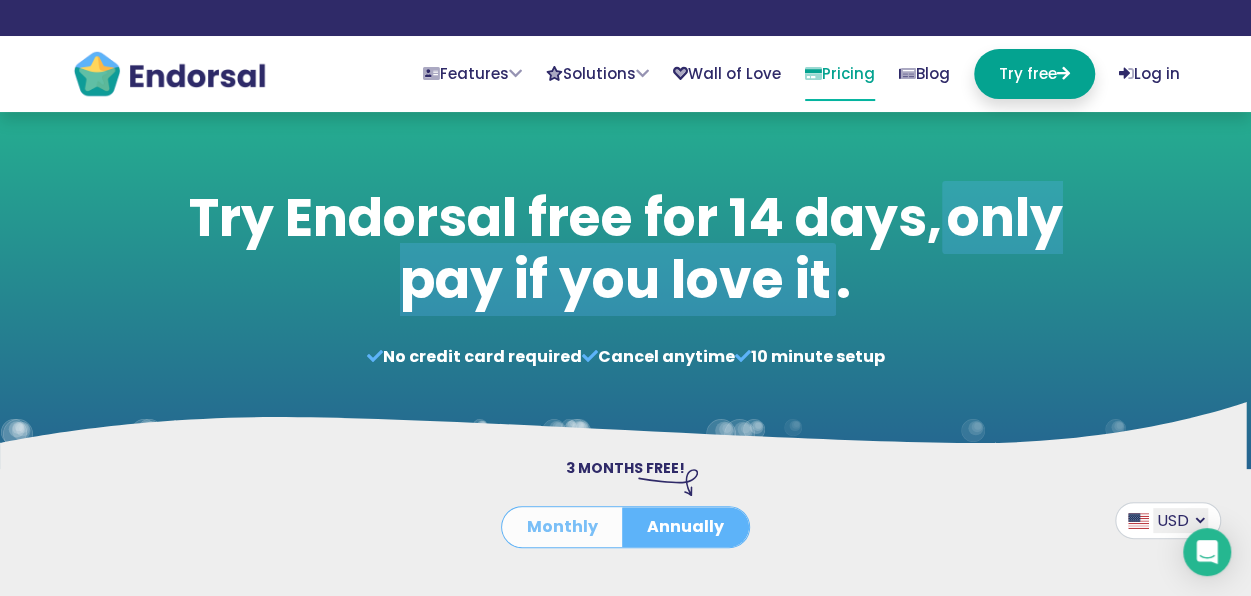 click on "Monthly" at bounding box center (562, 527) 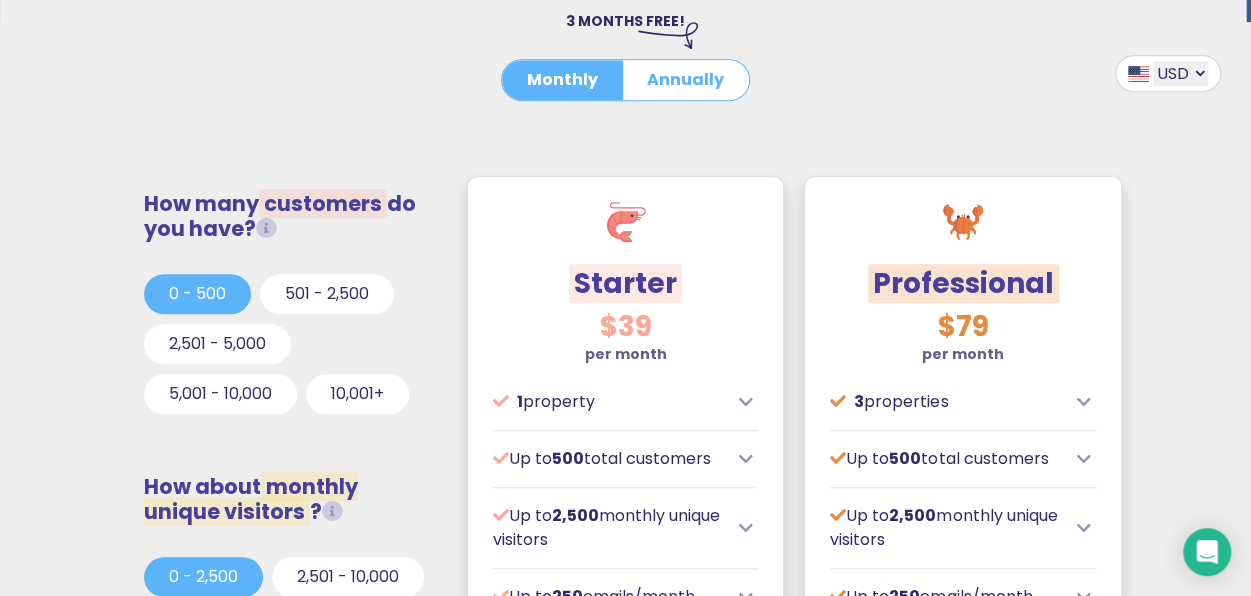 scroll, scrollTop: 412, scrollLeft: 0, axis: vertical 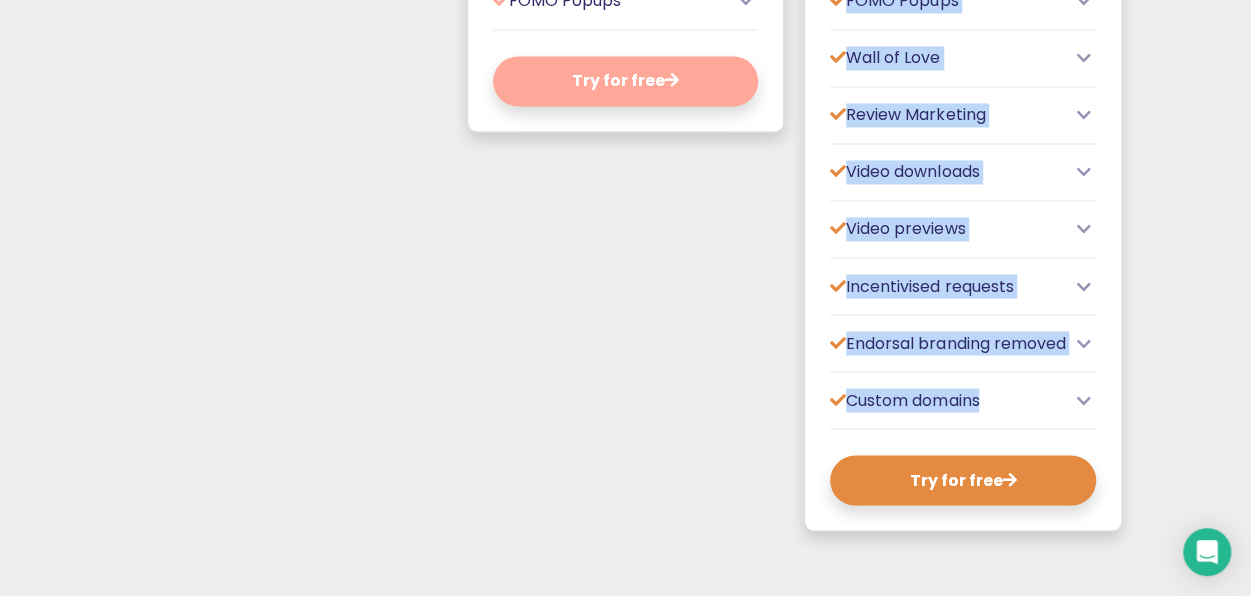drag, startPoint x: 849, startPoint y: 351, endPoint x: 945, endPoint y: 467, distance: 150.57224 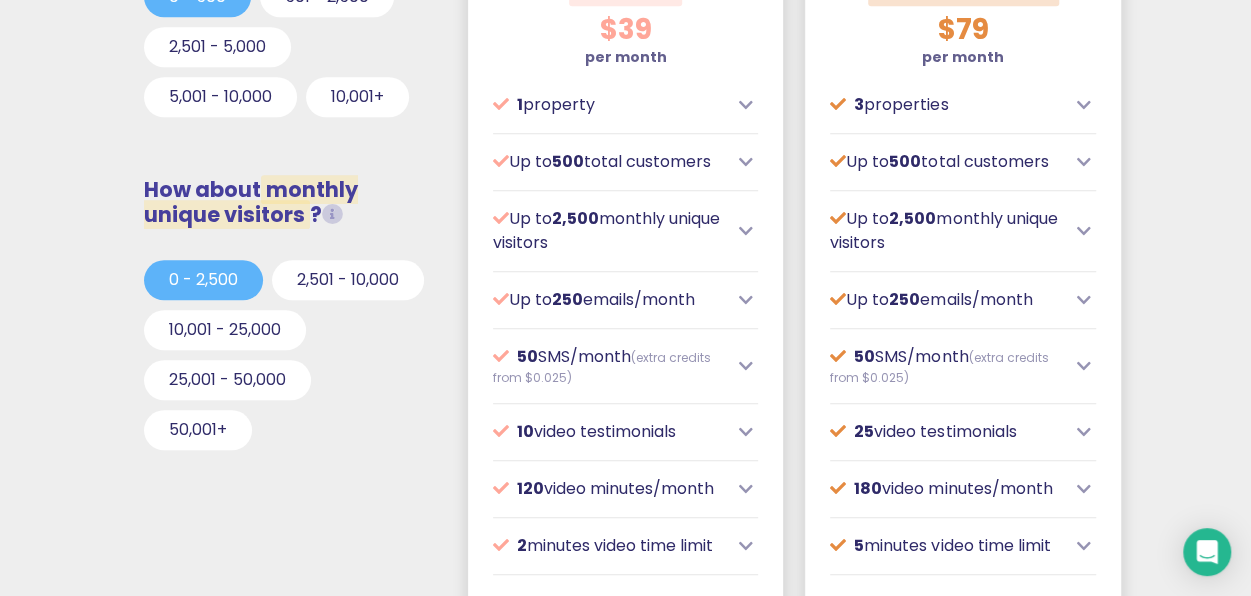 scroll, scrollTop: 812, scrollLeft: 0, axis: vertical 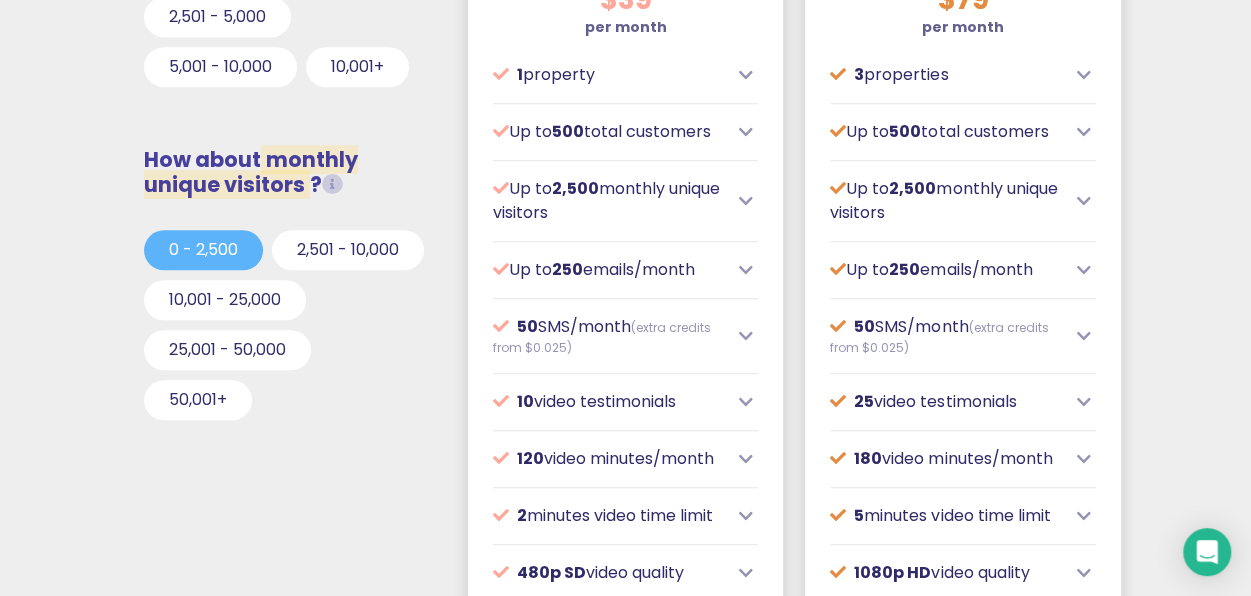 click at bounding box center (746, 75) 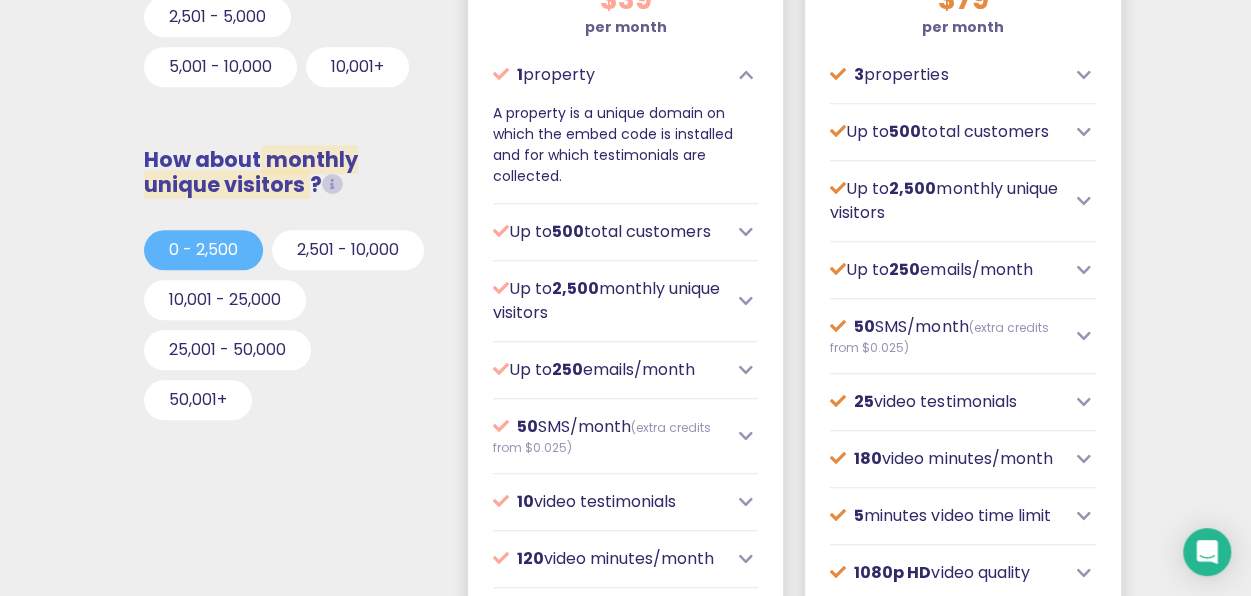 drag, startPoint x: 620, startPoint y: 176, endPoint x: 472, endPoint y: 114, distance: 160.46184 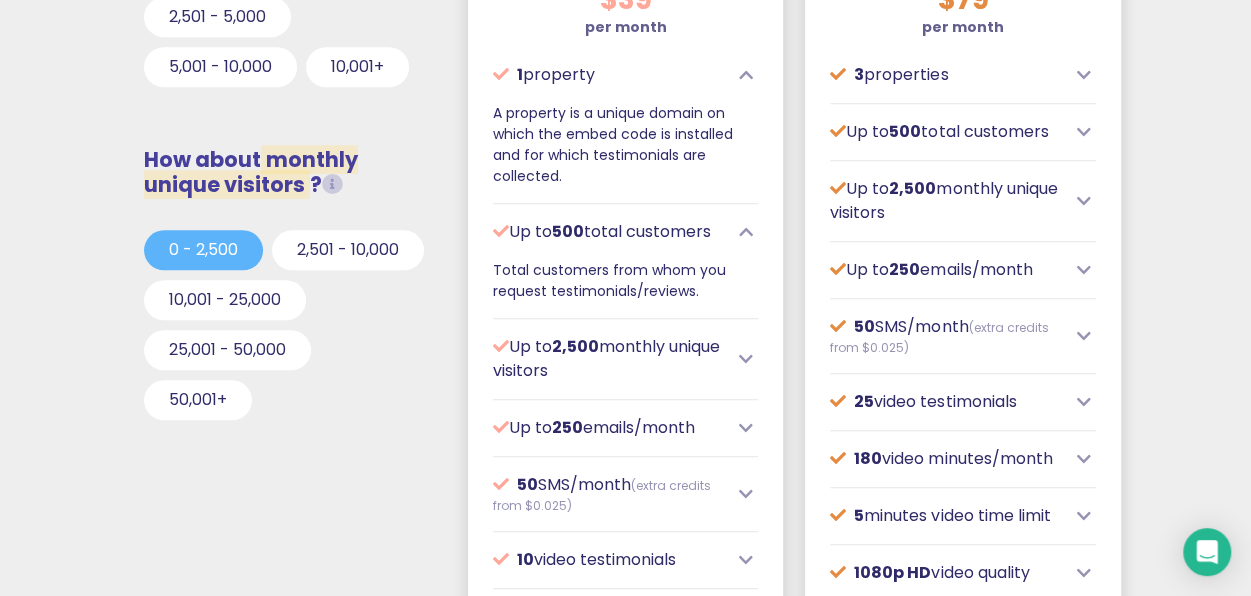 drag, startPoint x: 704, startPoint y: 292, endPoint x: 488, endPoint y: 263, distance: 217.93806 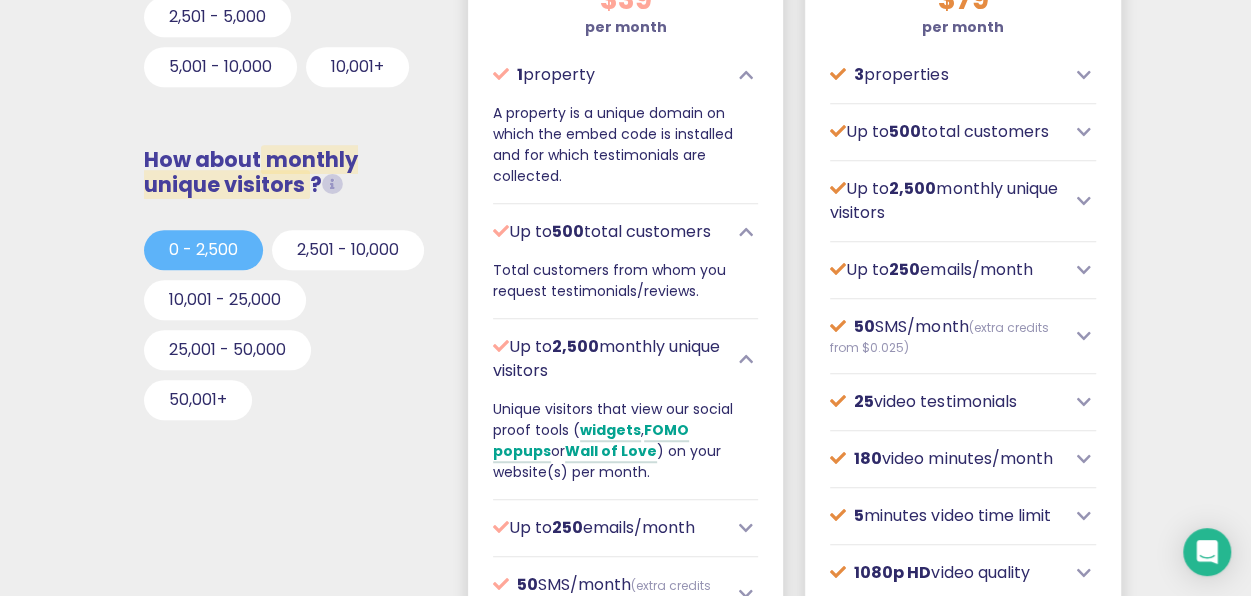 drag, startPoint x: 618, startPoint y: 464, endPoint x: 487, endPoint y: 419, distance: 138.51353 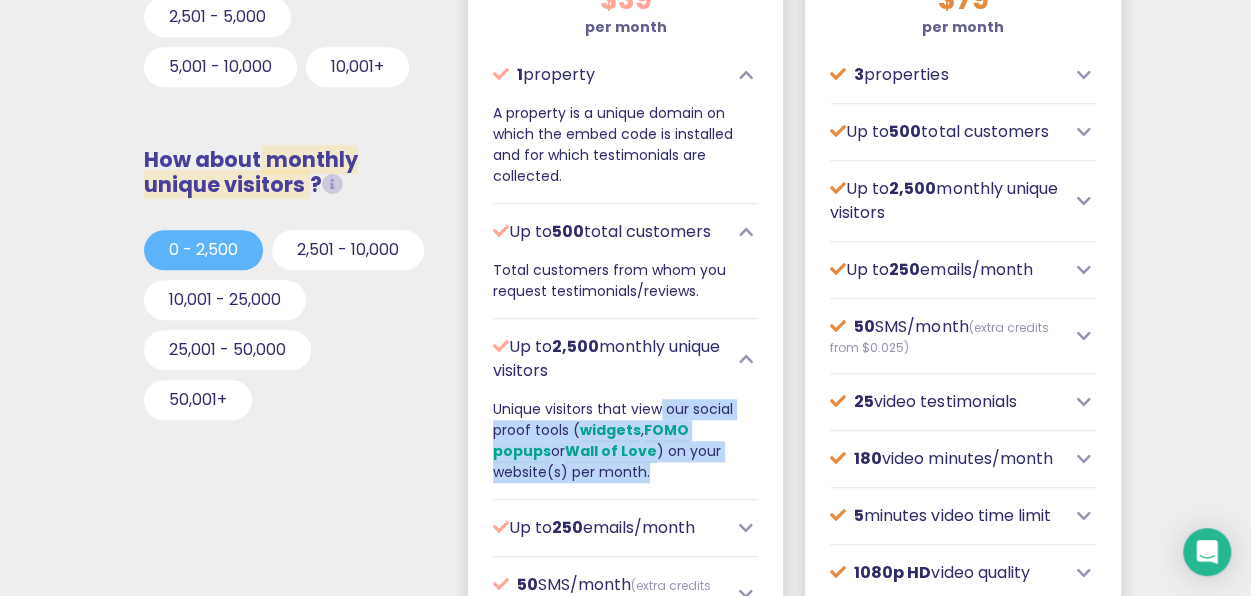 drag, startPoint x: 594, startPoint y: 466, endPoint x: 490, endPoint y: 409, distance: 118.595955 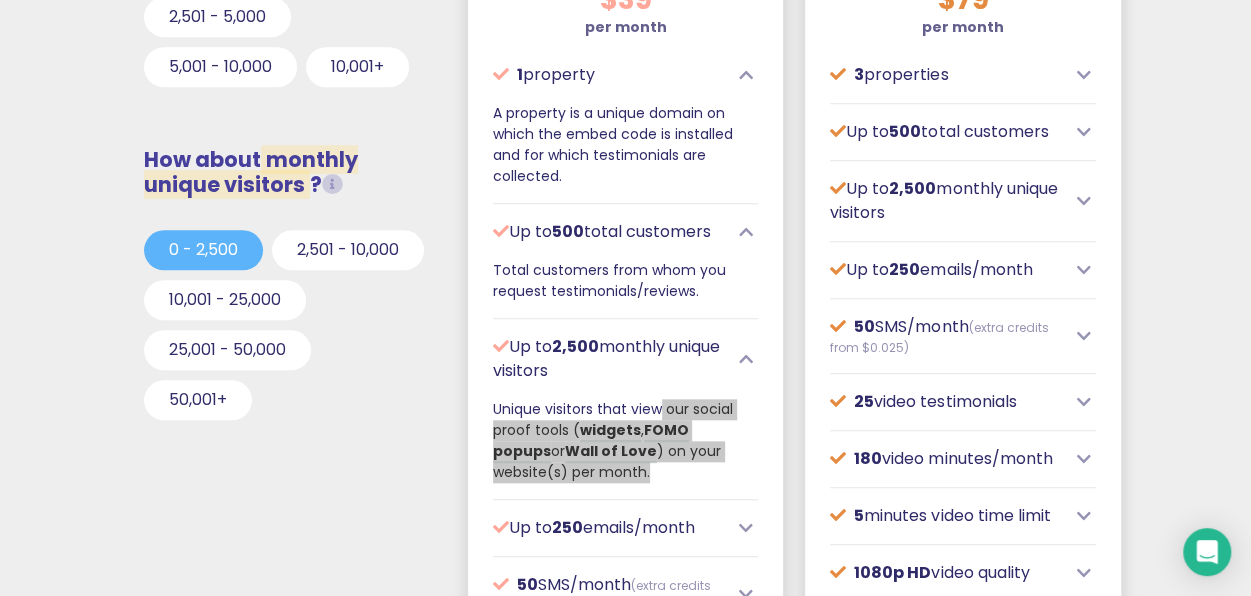scroll, scrollTop: 1212, scrollLeft: 0, axis: vertical 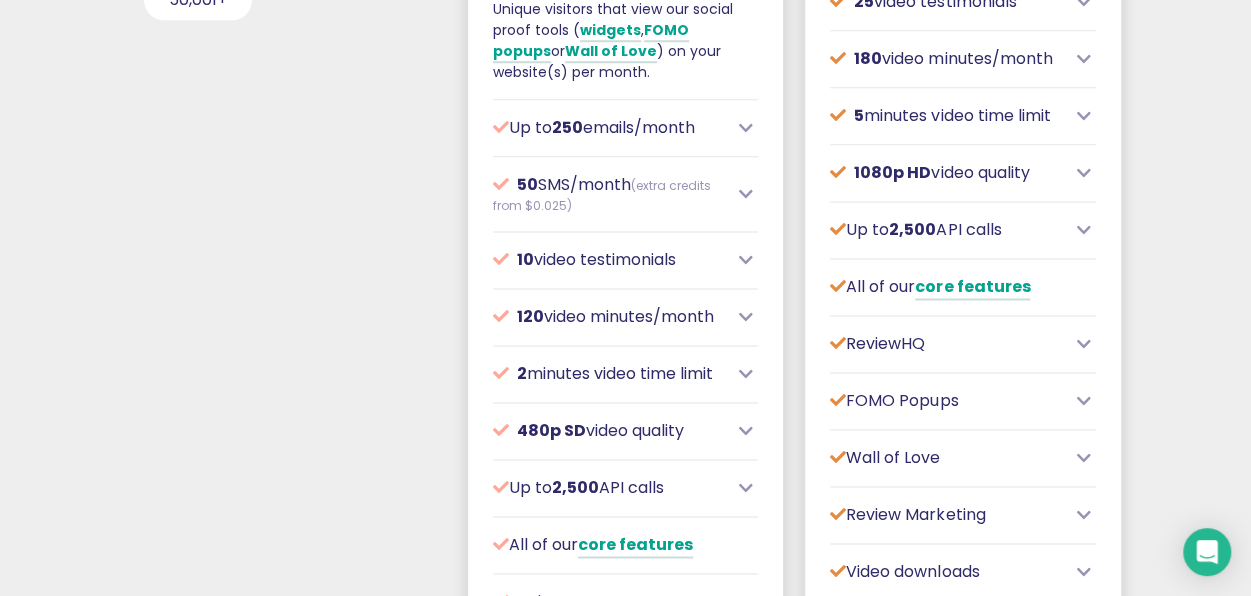 click at bounding box center [746, 128] 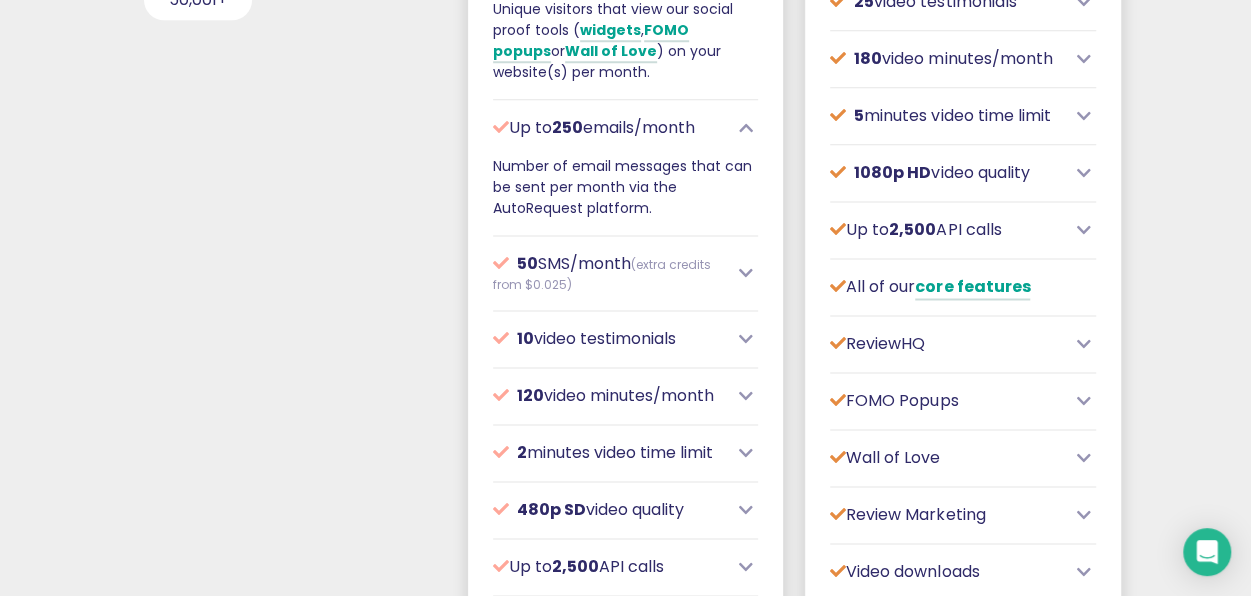 drag, startPoint x: 650, startPoint y: 212, endPoint x: 477, endPoint y: 166, distance: 179.01117 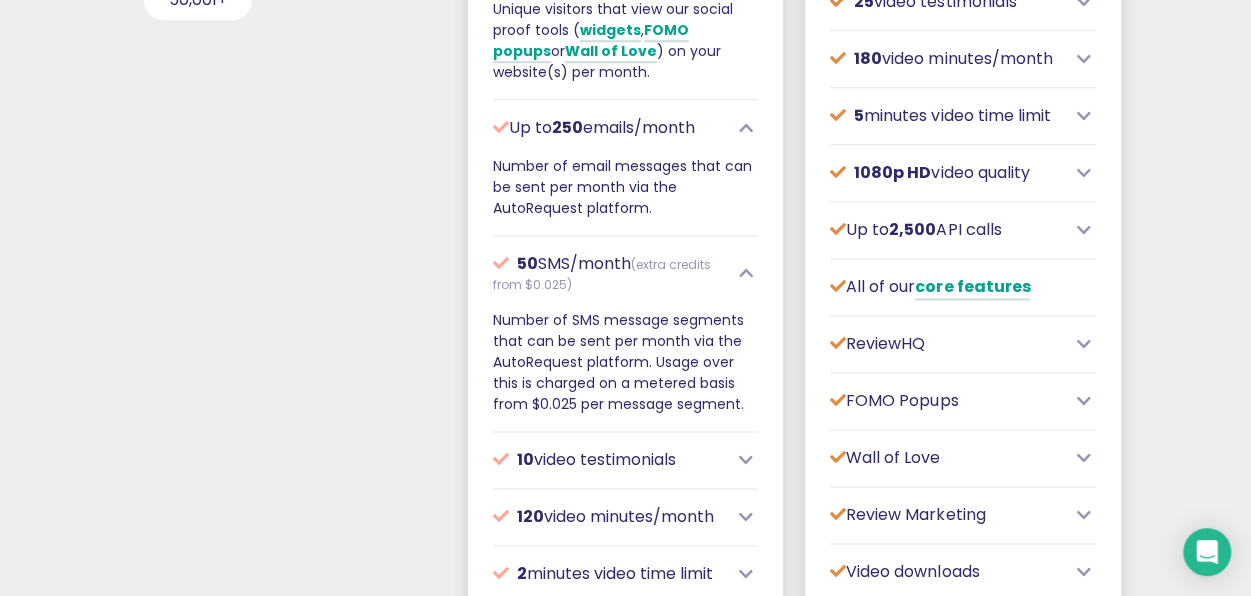 drag, startPoint x: 740, startPoint y: 400, endPoint x: 487, endPoint y: 322, distance: 264.75082 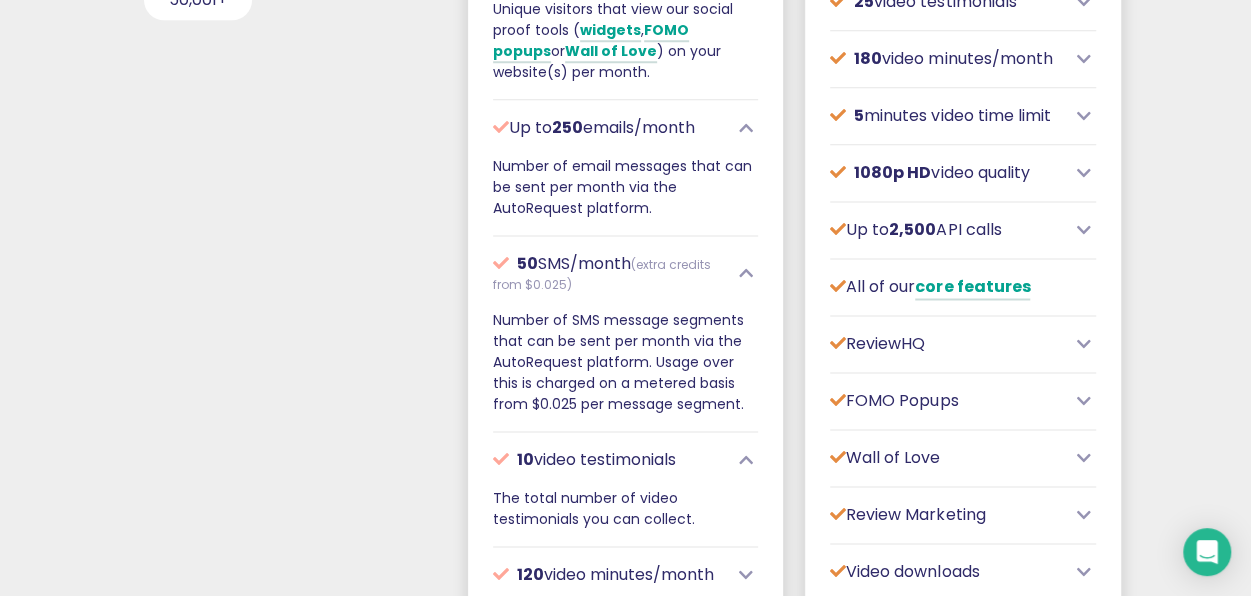 scroll, scrollTop: 1612, scrollLeft: 0, axis: vertical 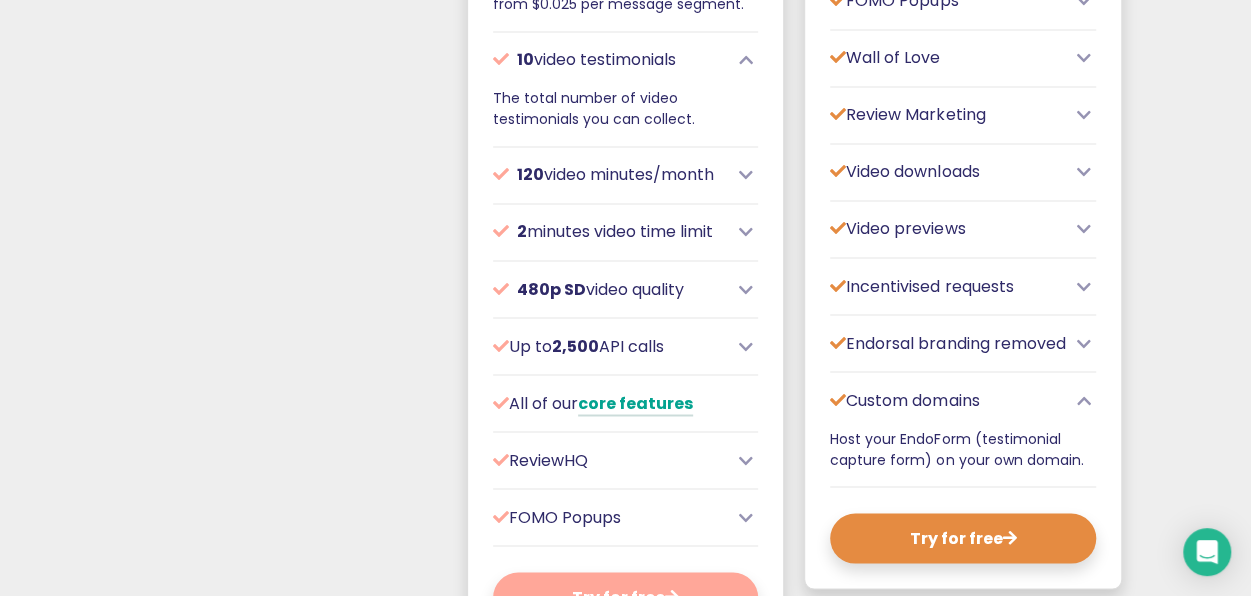 drag, startPoint x: 703, startPoint y: 117, endPoint x: 472, endPoint y: 99, distance: 231.70024 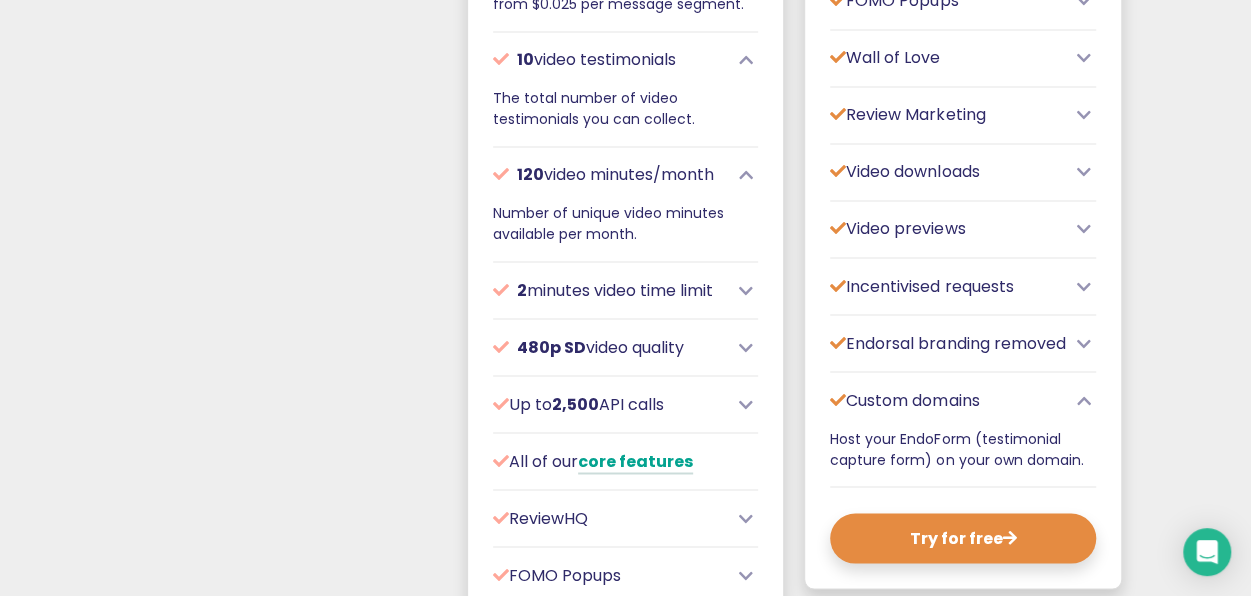 drag, startPoint x: 666, startPoint y: 231, endPoint x: 480, endPoint y: 220, distance: 186.32498 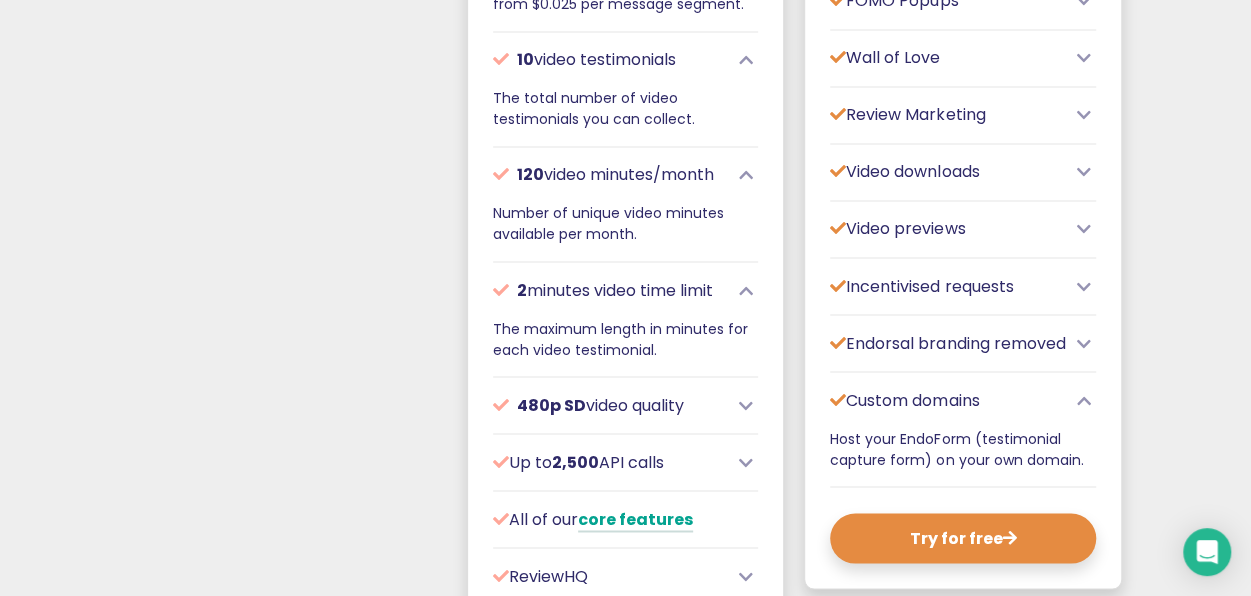 drag, startPoint x: 679, startPoint y: 339, endPoint x: 470, endPoint y: 323, distance: 209.61154 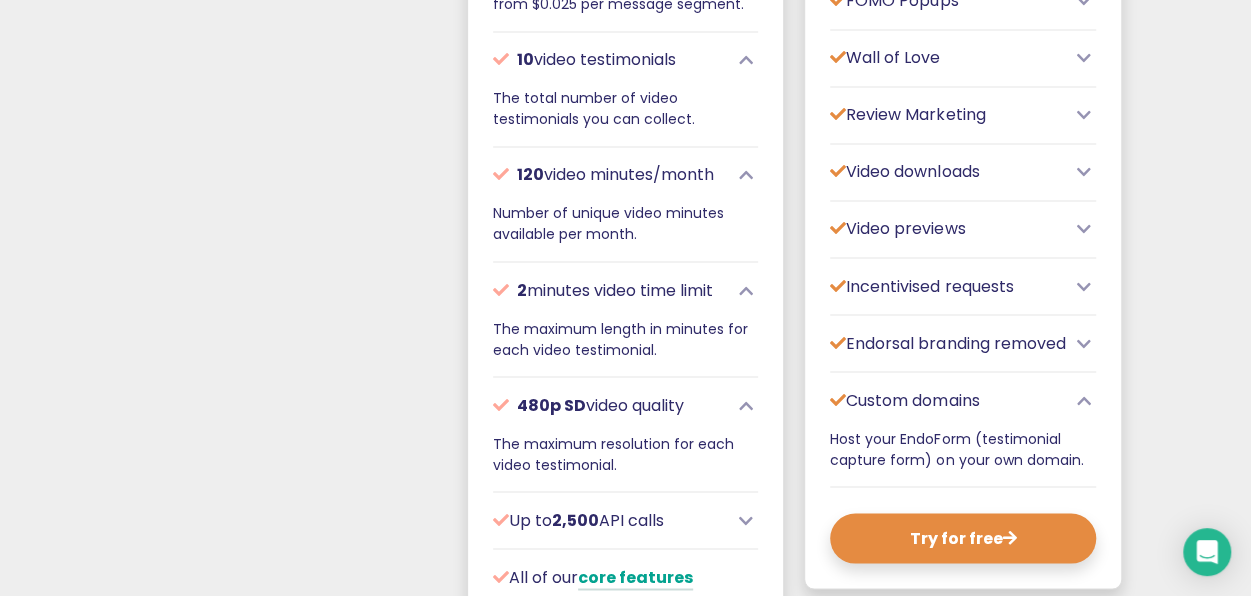 drag, startPoint x: 626, startPoint y: 457, endPoint x: 488, endPoint y: 441, distance: 138.92444 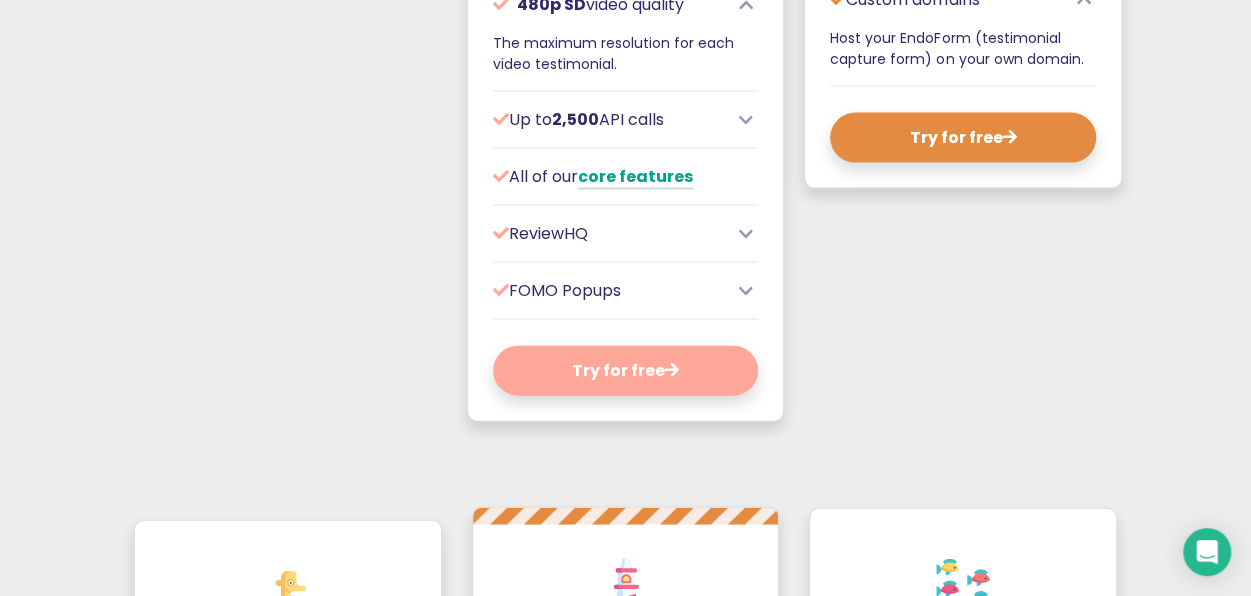 click at bounding box center [746, 120] 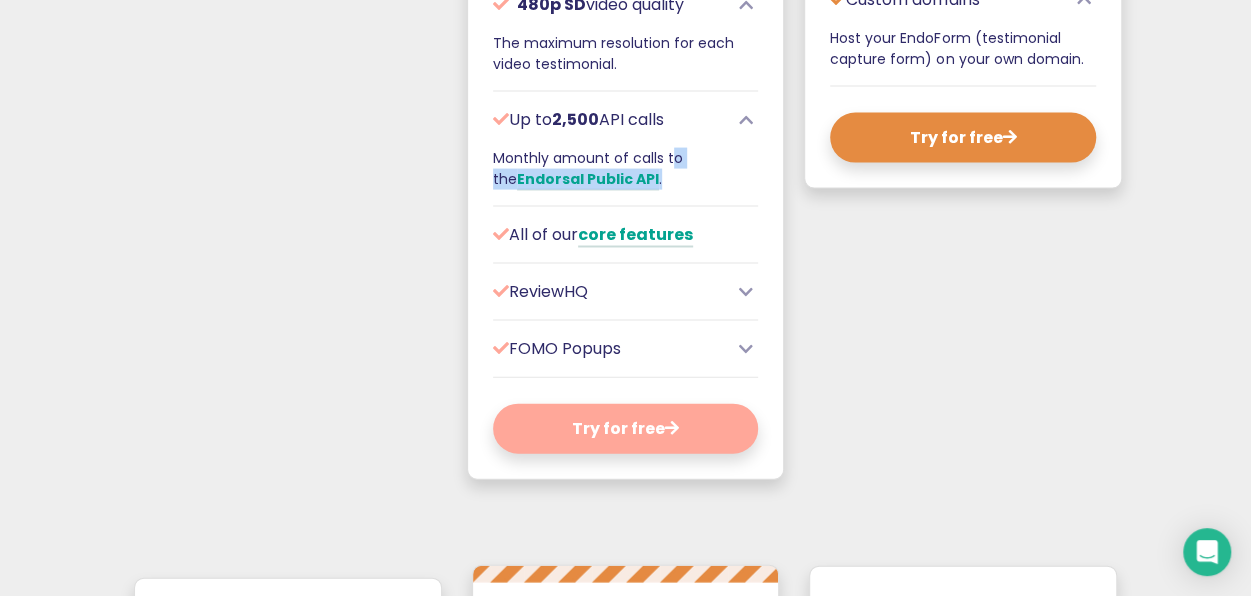 drag, startPoint x: 656, startPoint y: 175, endPoint x: 470, endPoint y: 161, distance: 186.52614 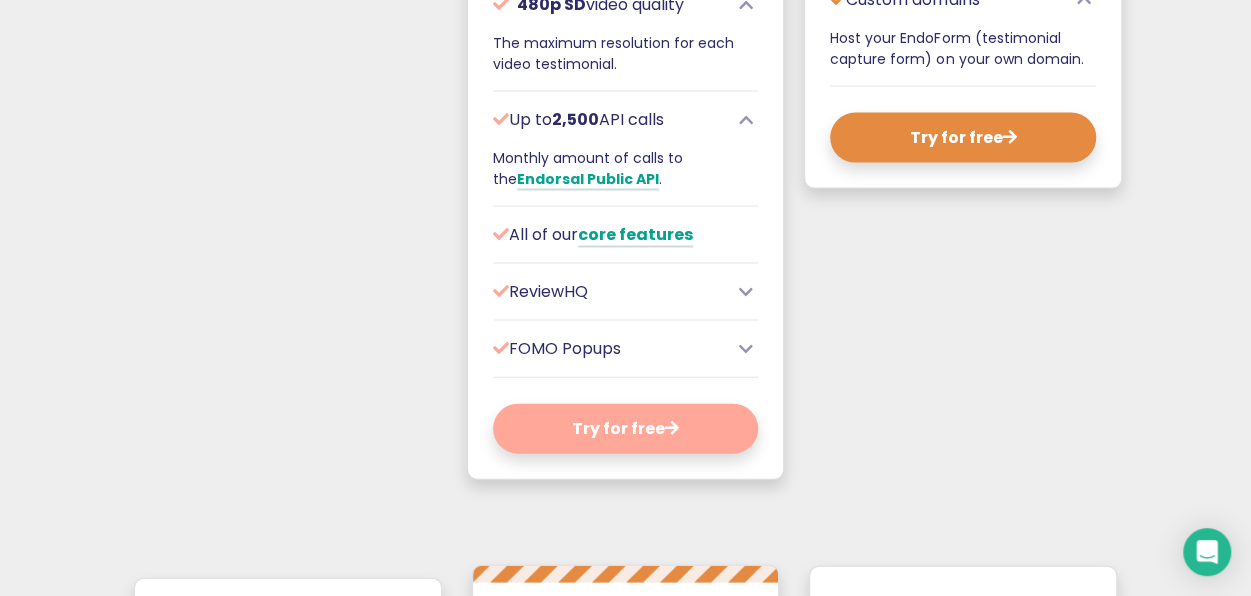 click at bounding box center (746, 292) 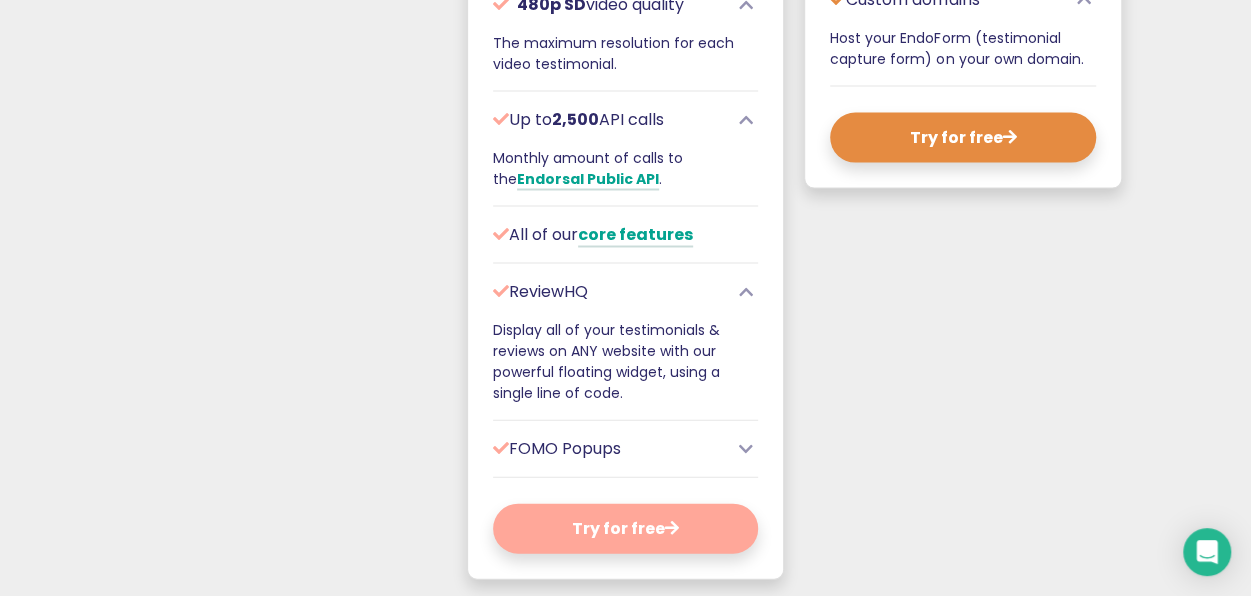 drag, startPoint x: 645, startPoint y: 386, endPoint x: 488, endPoint y: 325, distance: 168.43396 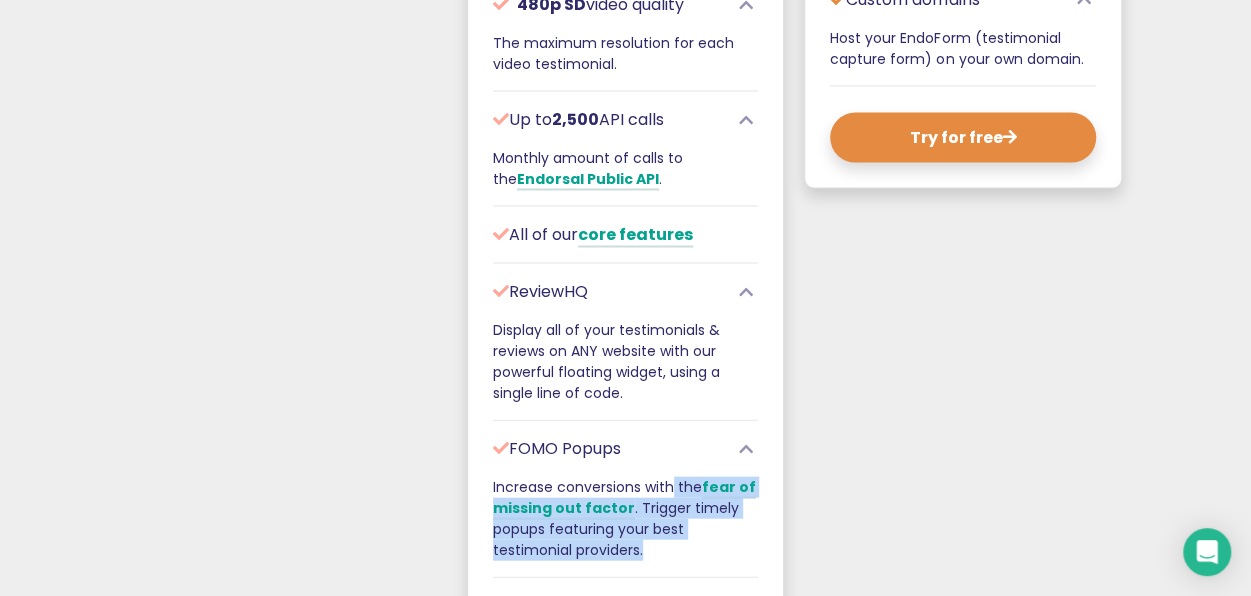 drag, startPoint x: 653, startPoint y: 539, endPoint x: 481, endPoint y: 481, distance: 181.51584 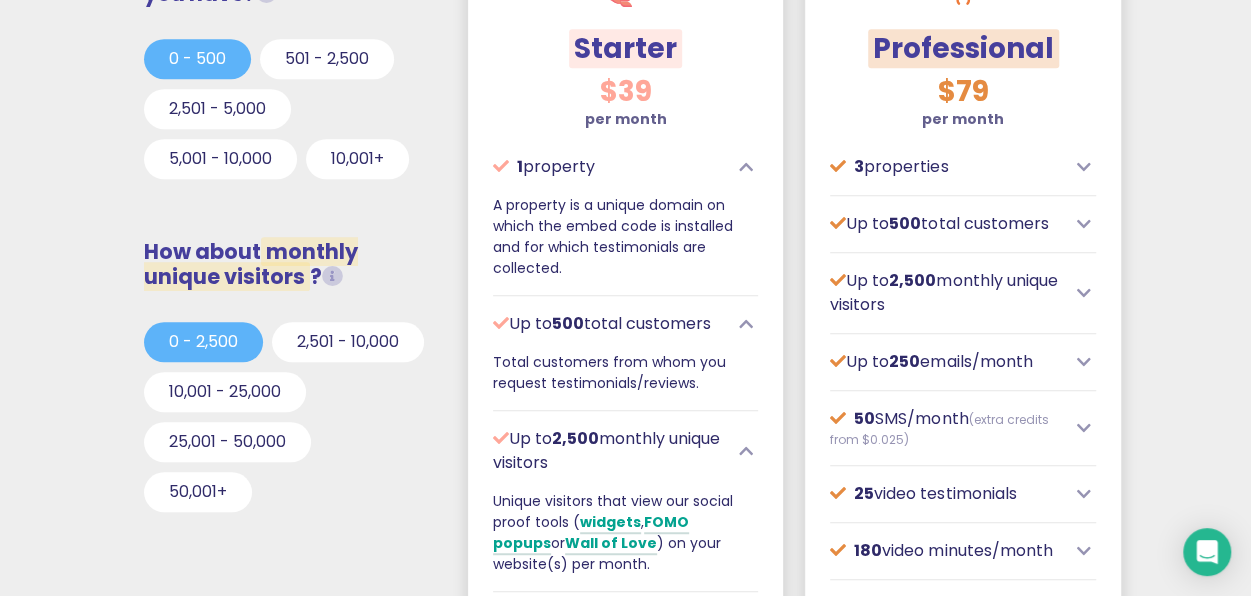 scroll, scrollTop: 812, scrollLeft: 0, axis: vertical 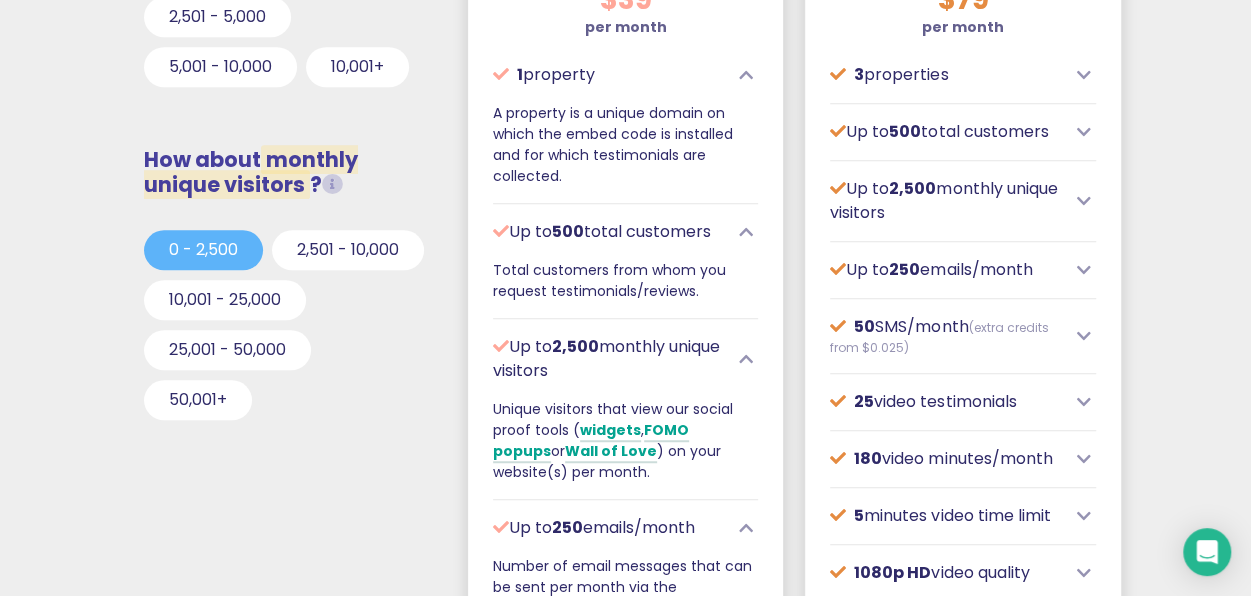 click at bounding box center [1084, 75] 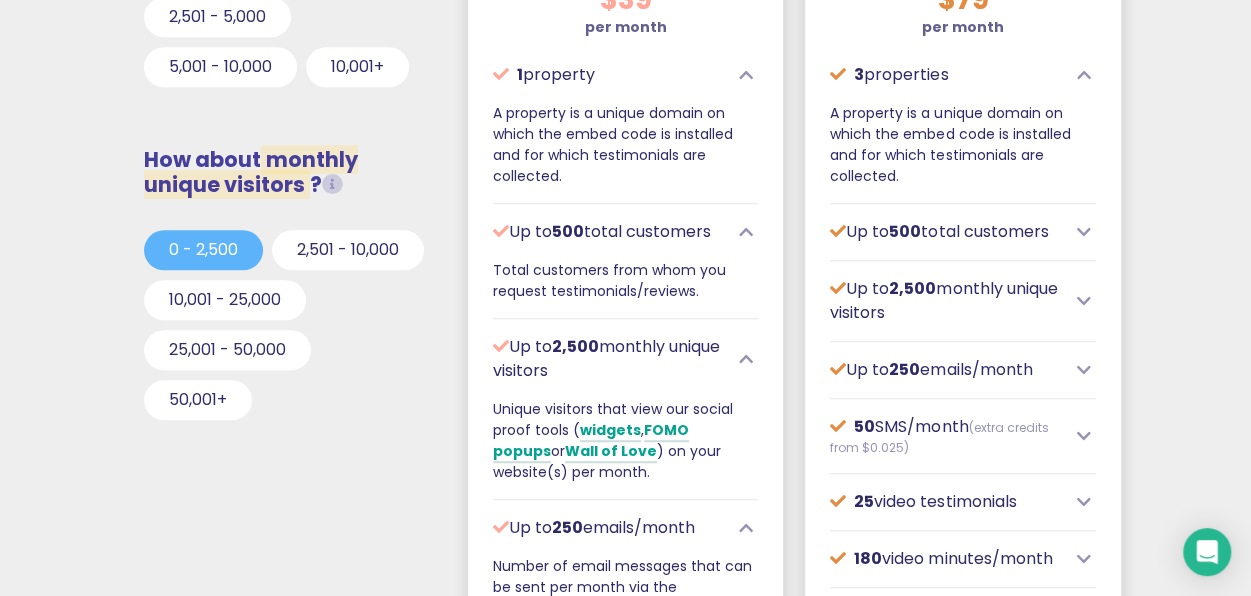 drag, startPoint x: 925, startPoint y: 175, endPoint x: 794, endPoint y: 115, distance: 144.08678 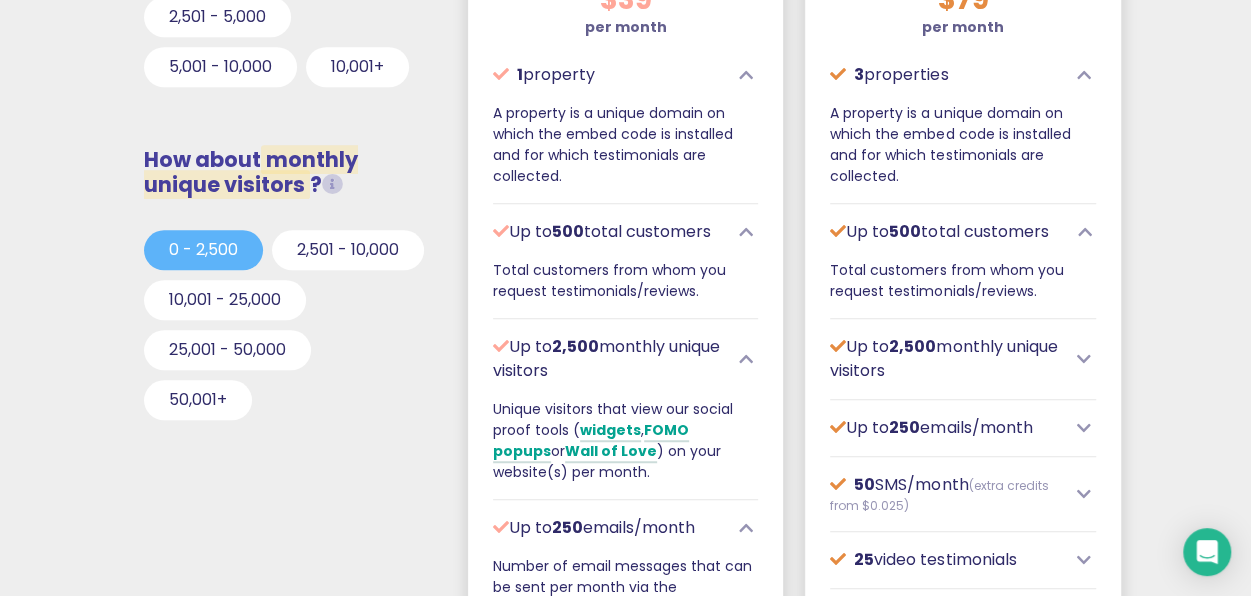 drag, startPoint x: 1042, startPoint y: 293, endPoint x: 813, endPoint y: 269, distance: 230.25421 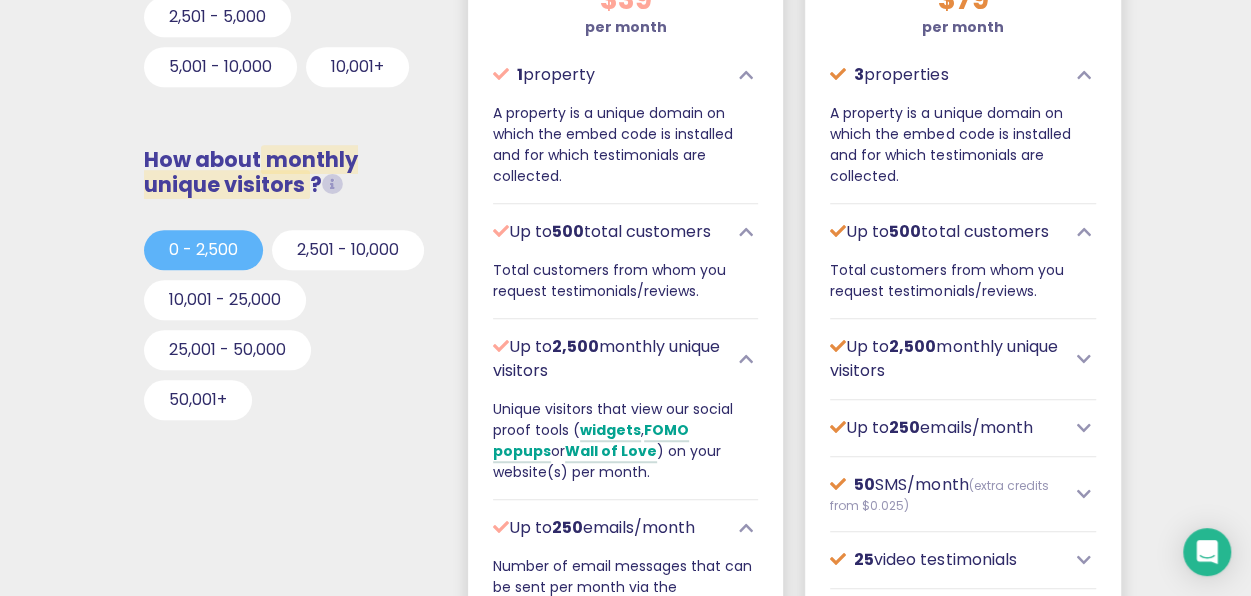 drag, startPoint x: 1088, startPoint y: 352, endPoint x: 1020, endPoint y: 374, distance: 71.470276 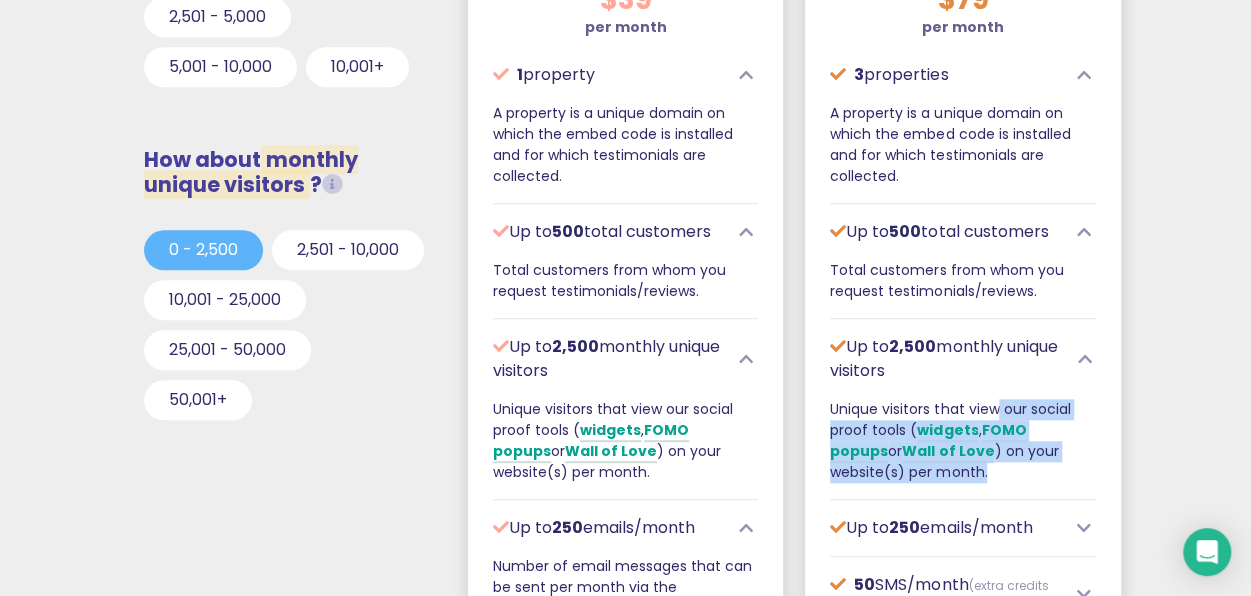 drag, startPoint x: 938, startPoint y: 469, endPoint x: 828, endPoint y: 412, distance: 123.89108 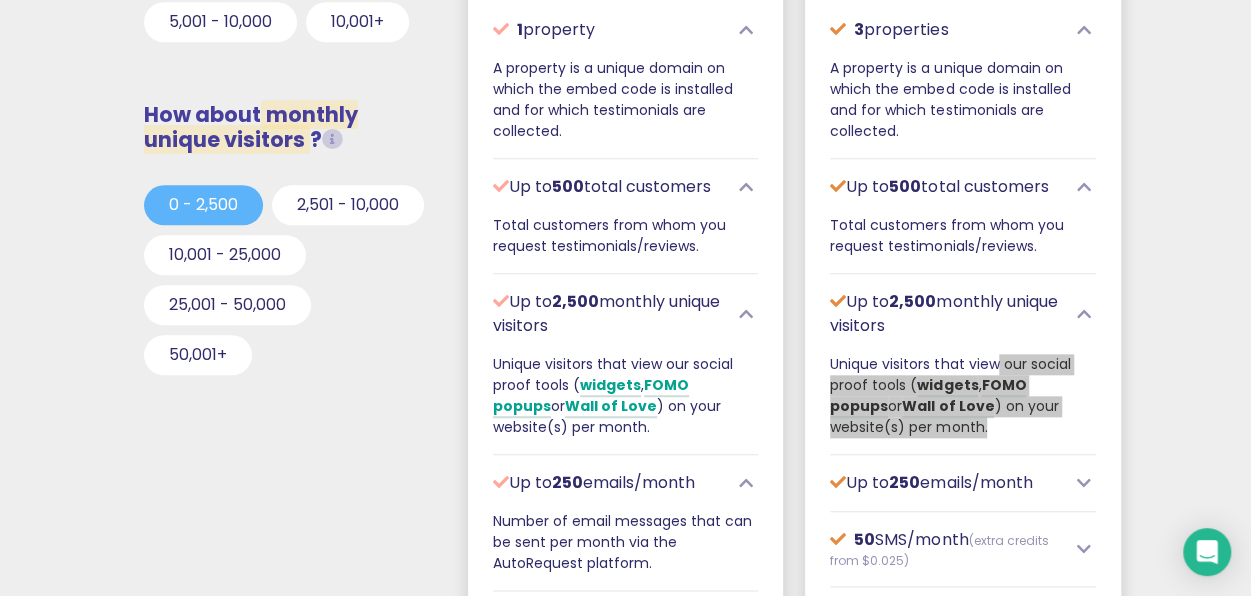 scroll, scrollTop: 1212, scrollLeft: 0, axis: vertical 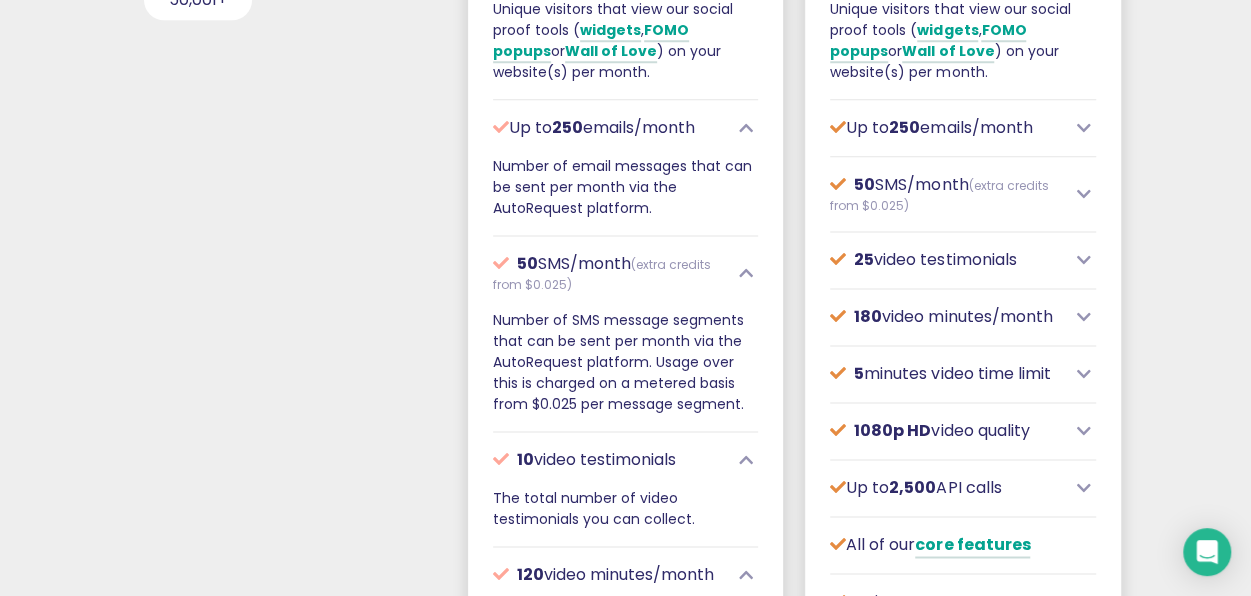 click at bounding box center (1084, 128) 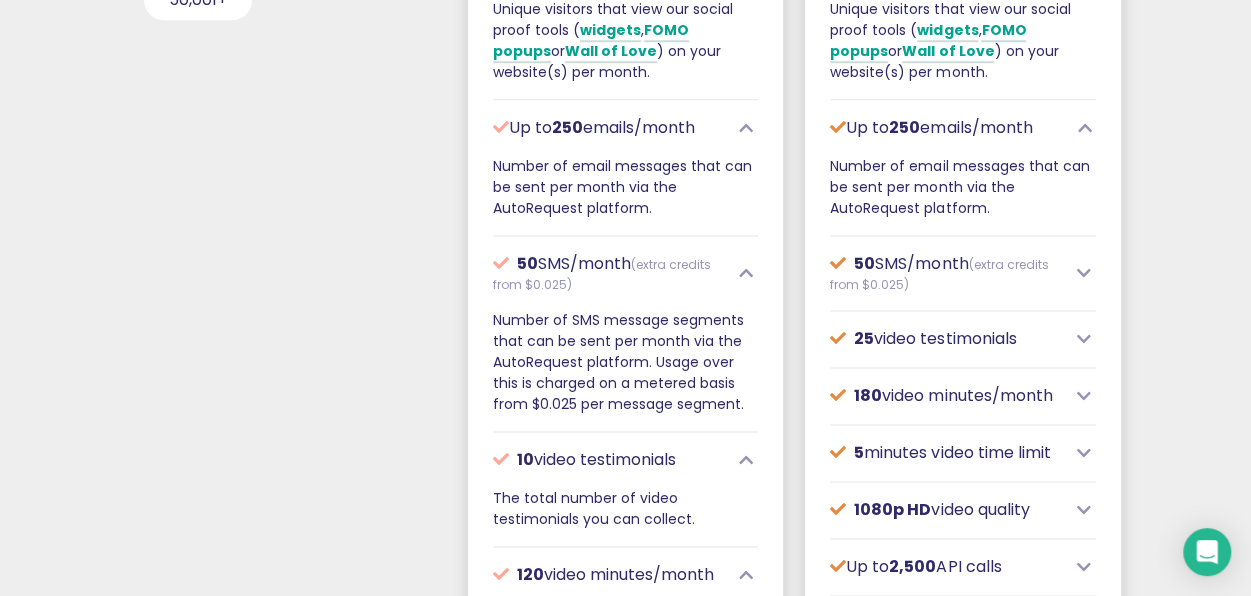 drag, startPoint x: 1014, startPoint y: 203, endPoint x: 796, endPoint y: 159, distance: 222.39604 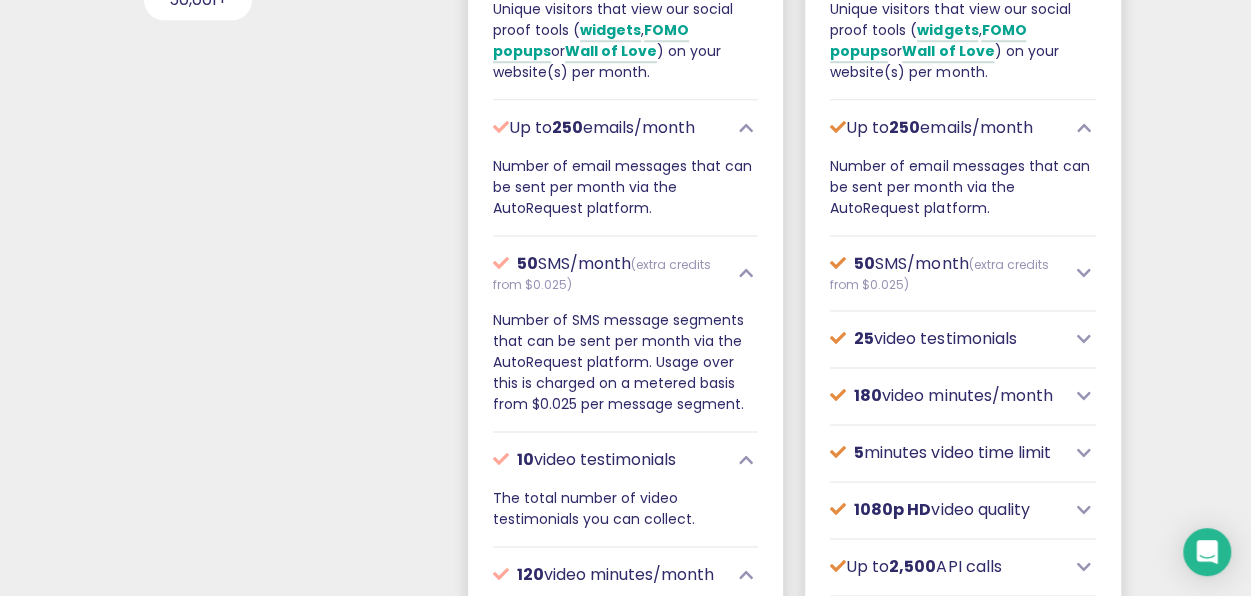 click on "50  SMS/month   (extra credits from $0.025)" at bounding box center (963, 273) 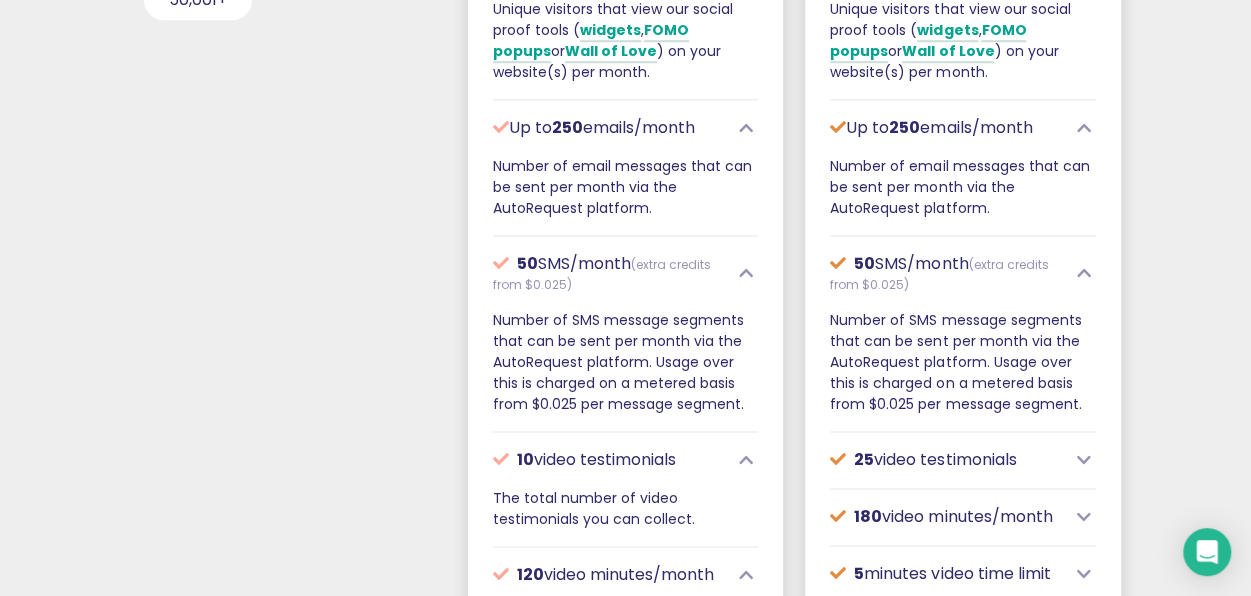 drag, startPoint x: 1088, startPoint y: 405, endPoint x: 828, endPoint y: 313, distance: 275.79703 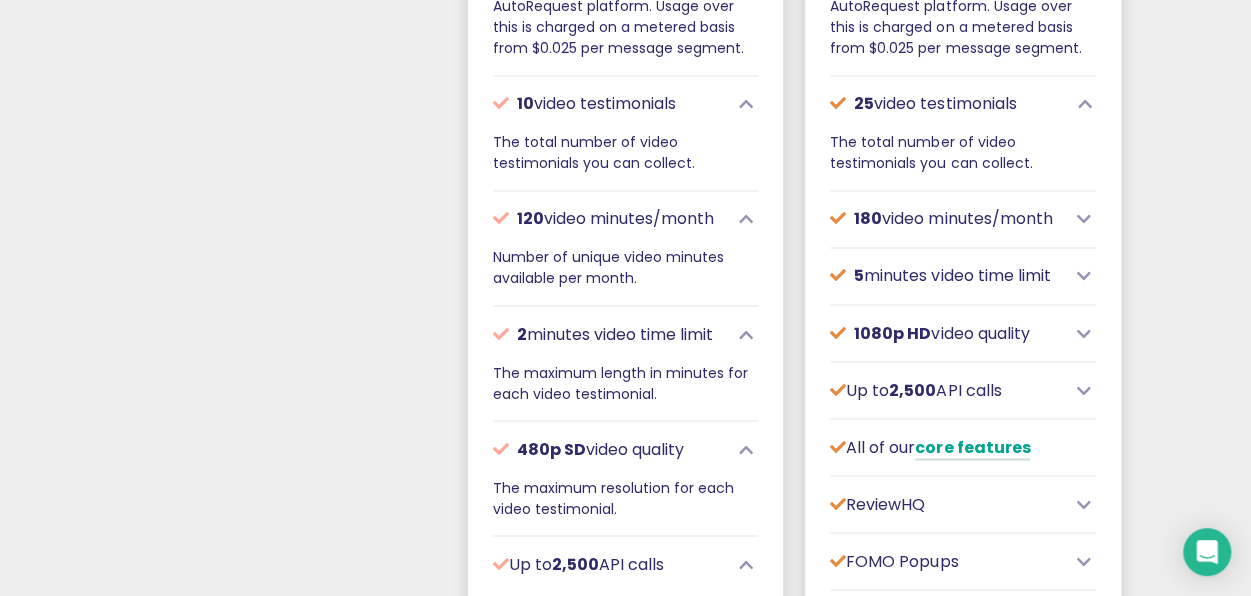 scroll, scrollTop: 1612, scrollLeft: 0, axis: vertical 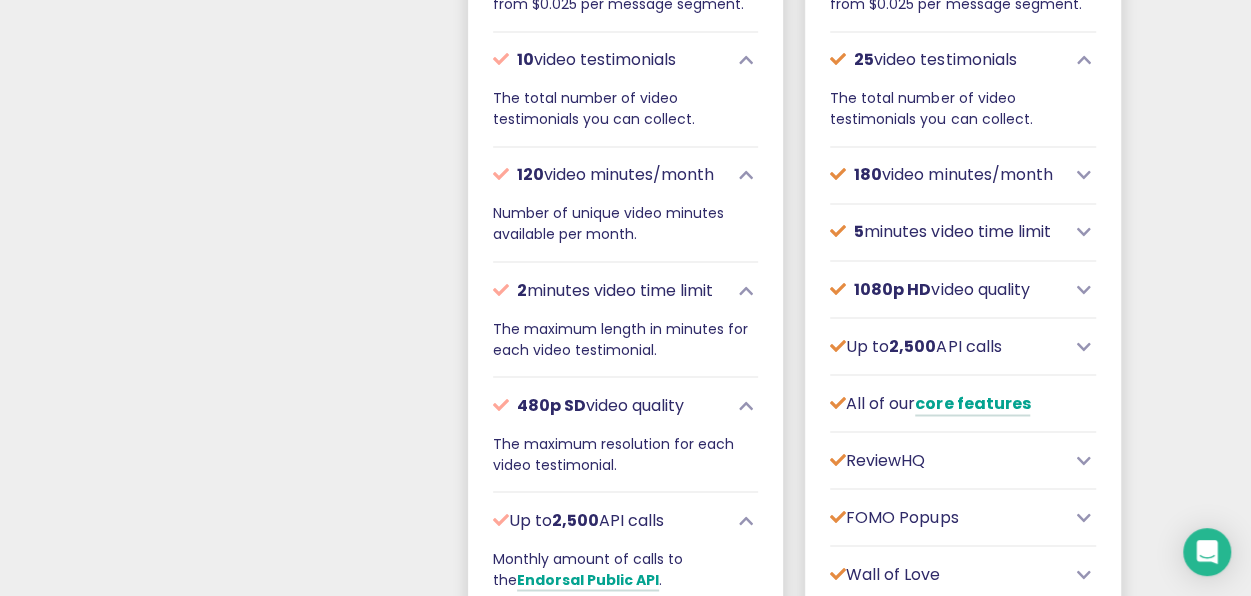 drag, startPoint x: 1032, startPoint y: 115, endPoint x: 828, endPoint y: 101, distance: 204.47983 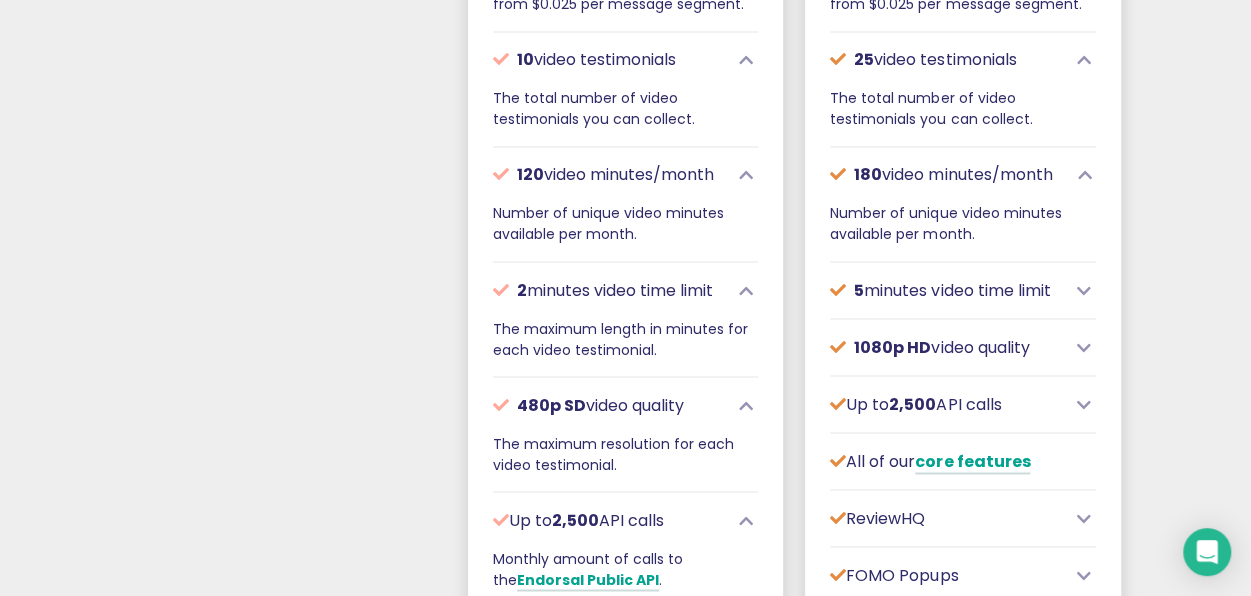 drag, startPoint x: 1013, startPoint y: 238, endPoint x: 811, endPoint y: 207, distance: 204.36487 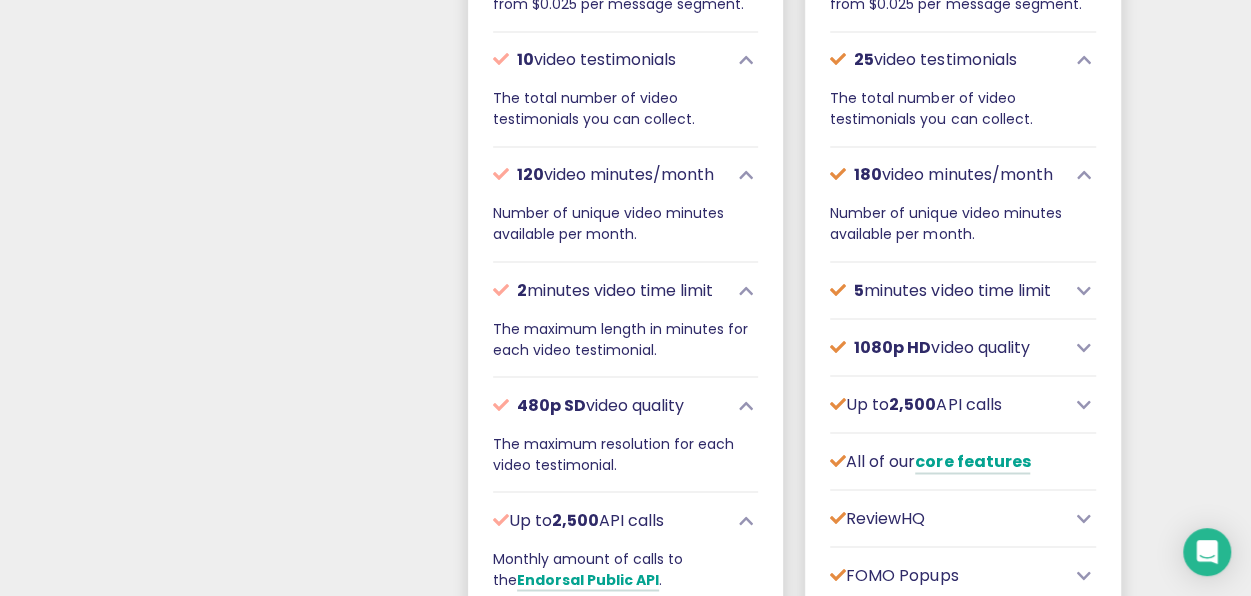 drag, startPoint x: 1079, startPoint y: 286, endPoint x: 1060, endPoint y: 309, distance: 29.832869 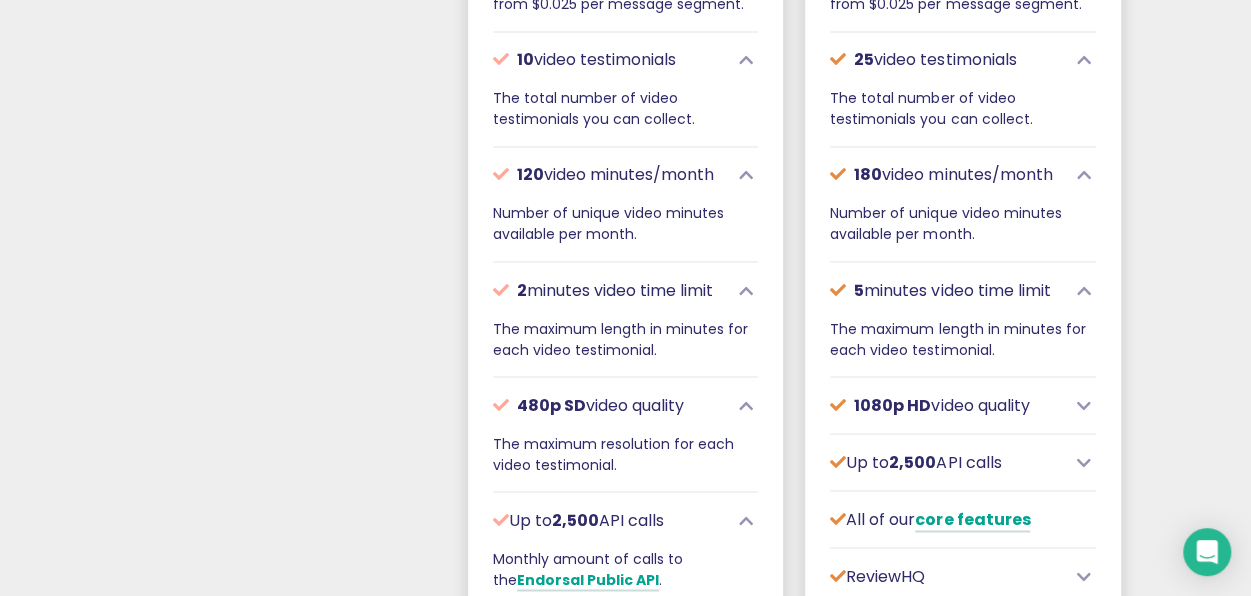 drag, startPoint x: 1012, startPoint y: 353, endPoint x: 798, endPoint y: 315, distance: 217.34764 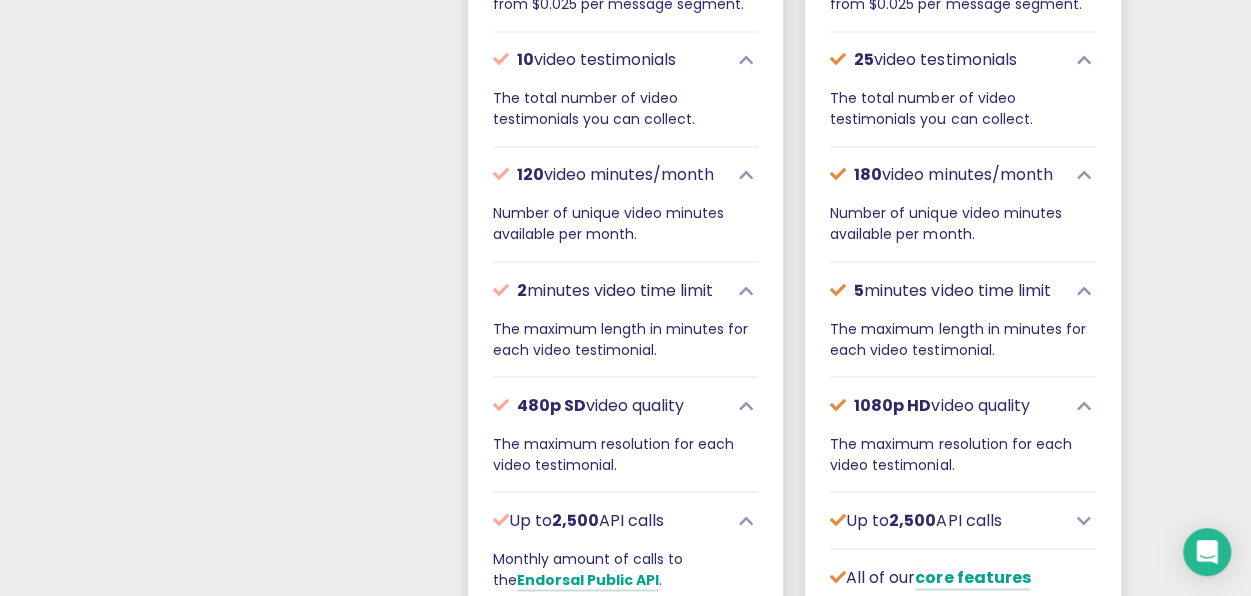 drag, startPoint x: 932, startPoint y: 444, endPoint x: 822, endPoint y: 437, distance: 110.2225 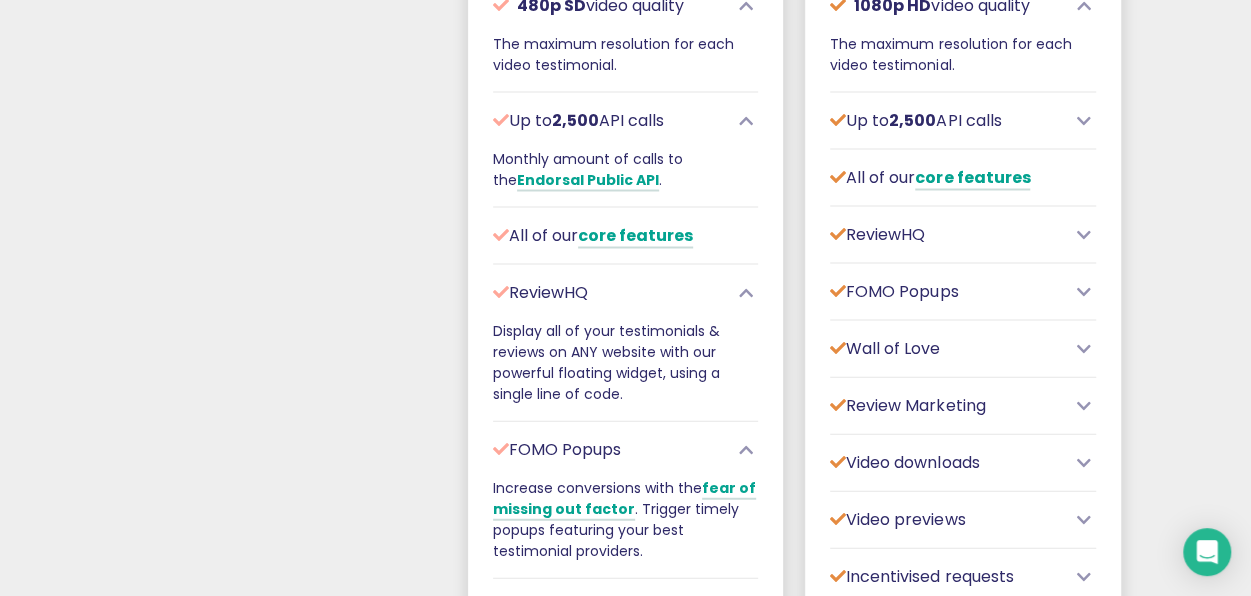 scroll, scrollTop: 2012, scrollLeft: 0, axis: vertical 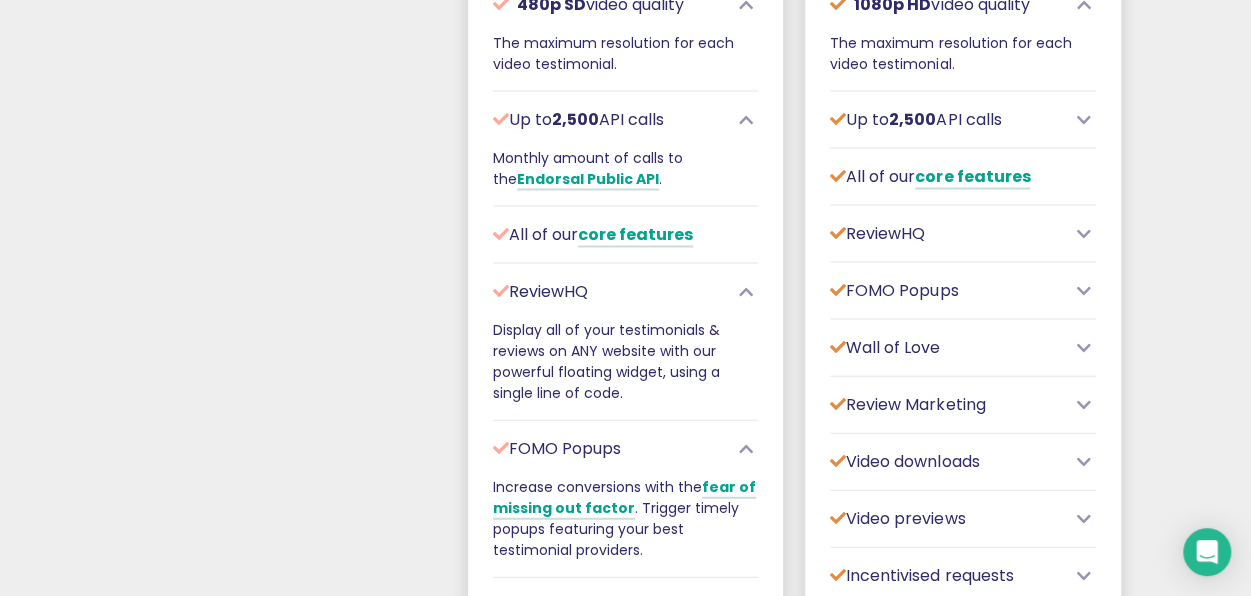 click at bounding box center (1084, 120) 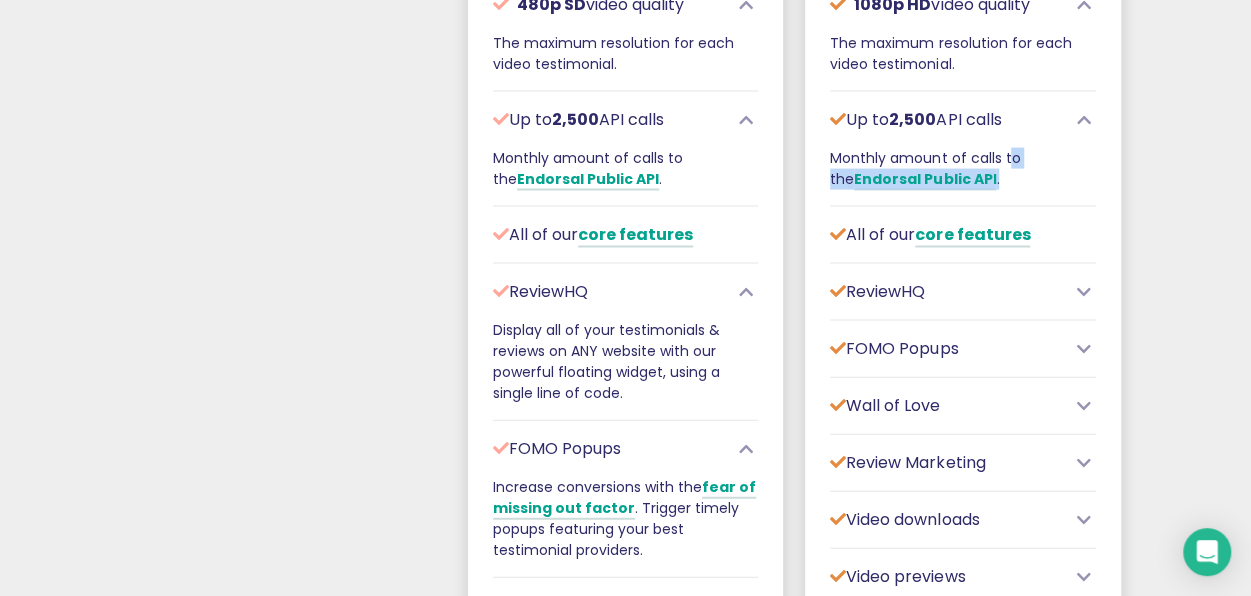 drag, startPoint x: 1009, startPoint y: 179, endPoint x: 824, endPoint y: 153, distance: 186.8181 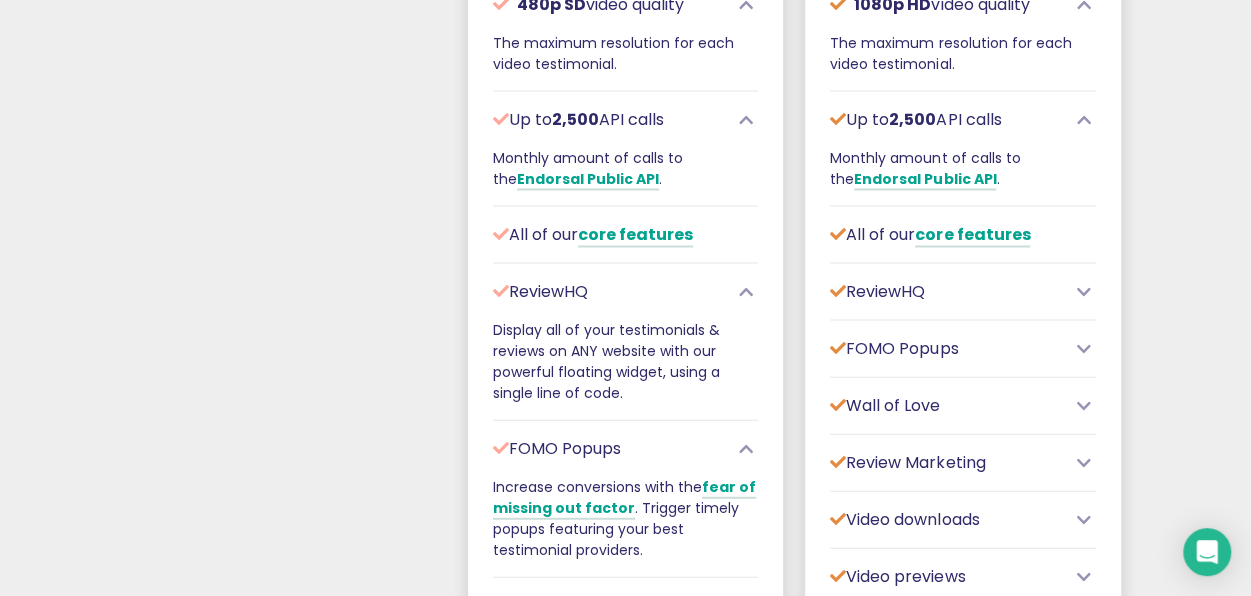 click at bounding box center [1084, 292] 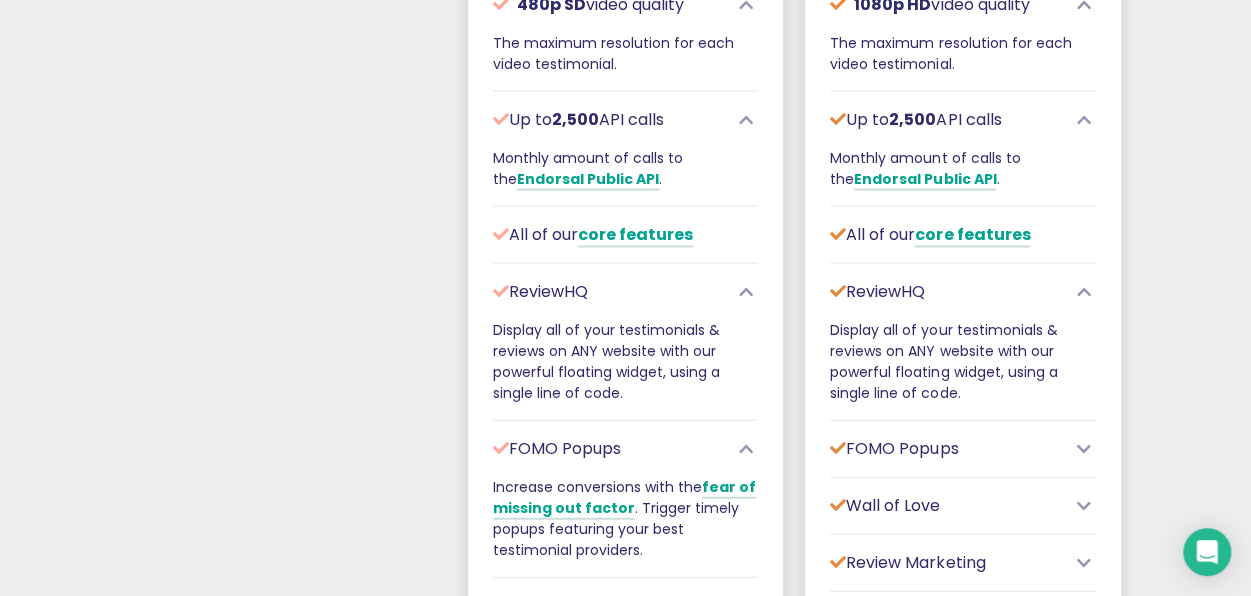 drag, startPoint x: 978, startPoint y: 394, endPoint x: 824, endPoint y: 325, distance: 168.7513 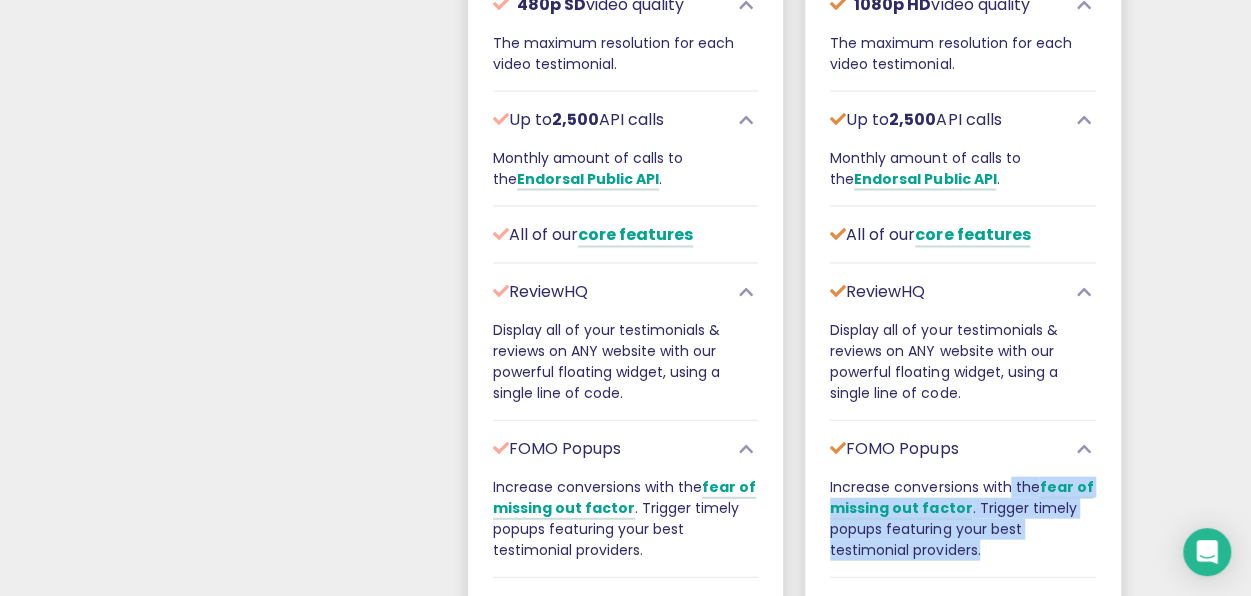 drag, startPoint x: 996, startPoint y: 545, endPoint x: 821, endPoint y: 479, distance: 187.03209 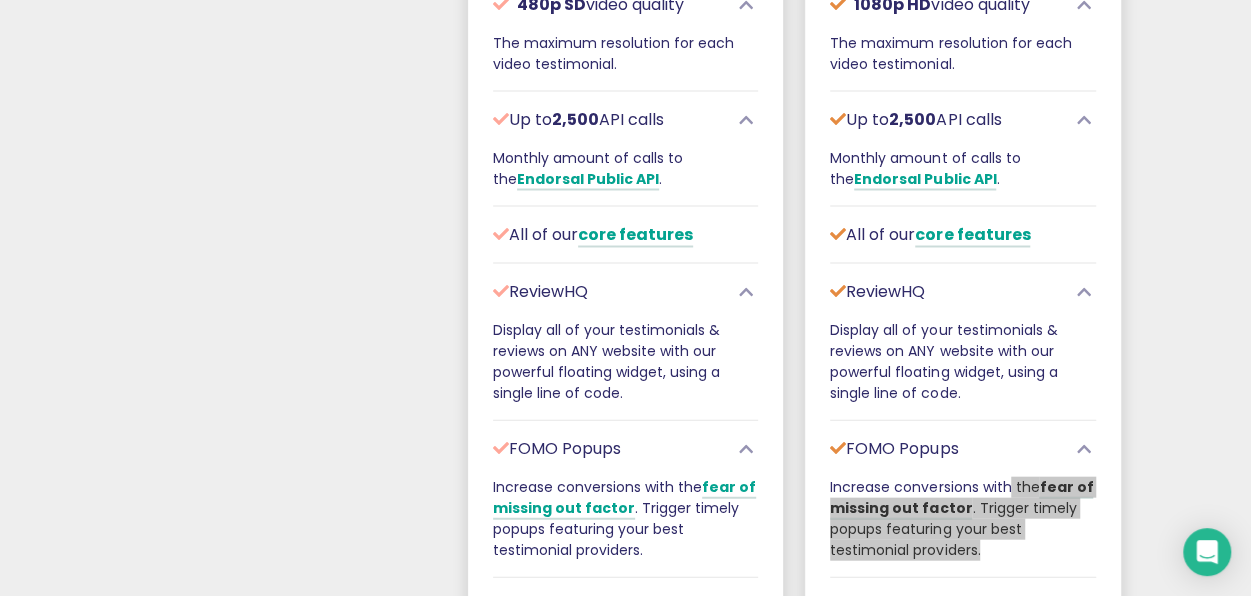 scroll, scrollTop: 2412, scrollLeft: 0, axis: vertical 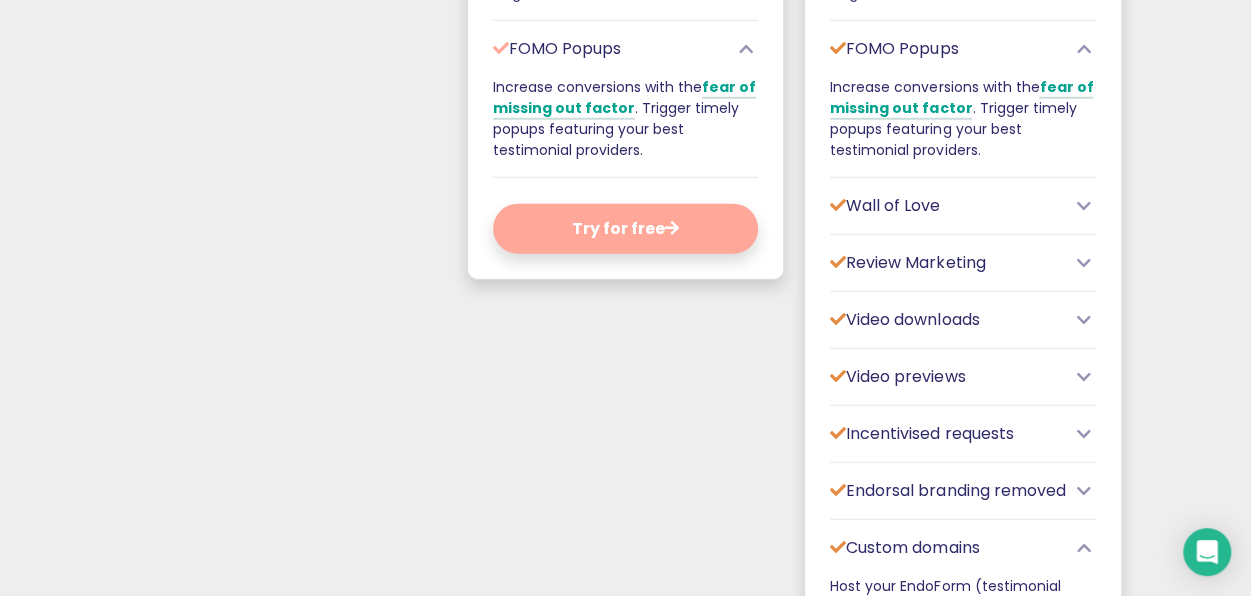 drag, startPoint x: 1083, startPoint y: 193, endPoint x: 1072, endPoint y: 200, distance: 13.038404 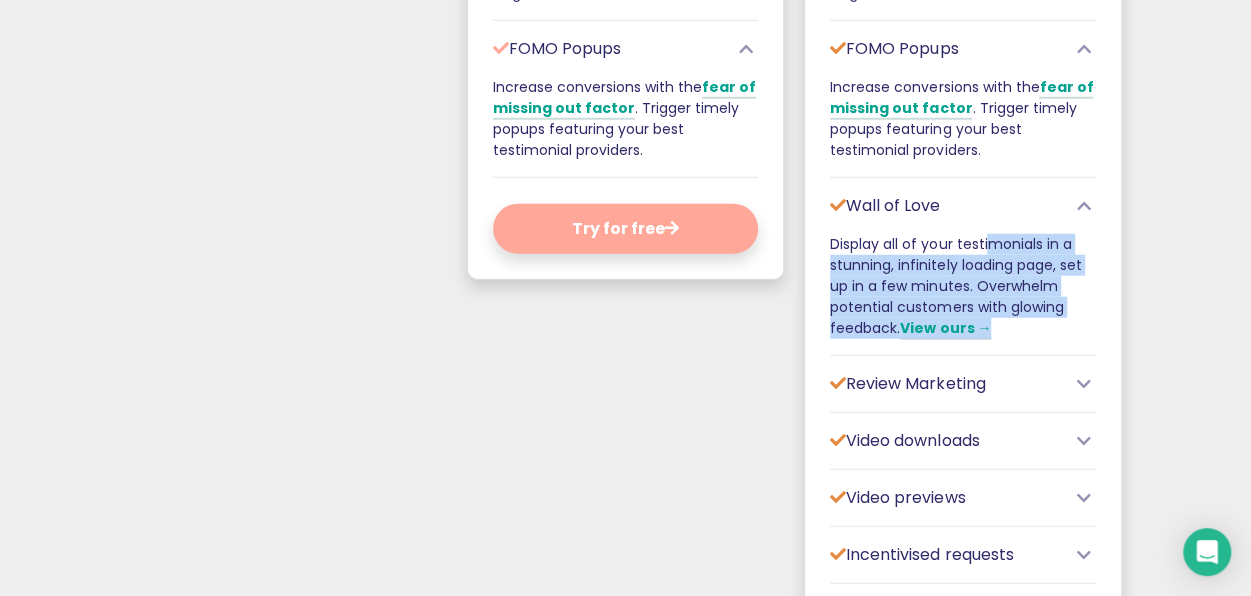 drag, startPoint x: 995, startPoint y: 326, endPoint x: 814, endPoint y: 235, distance: 202.58826 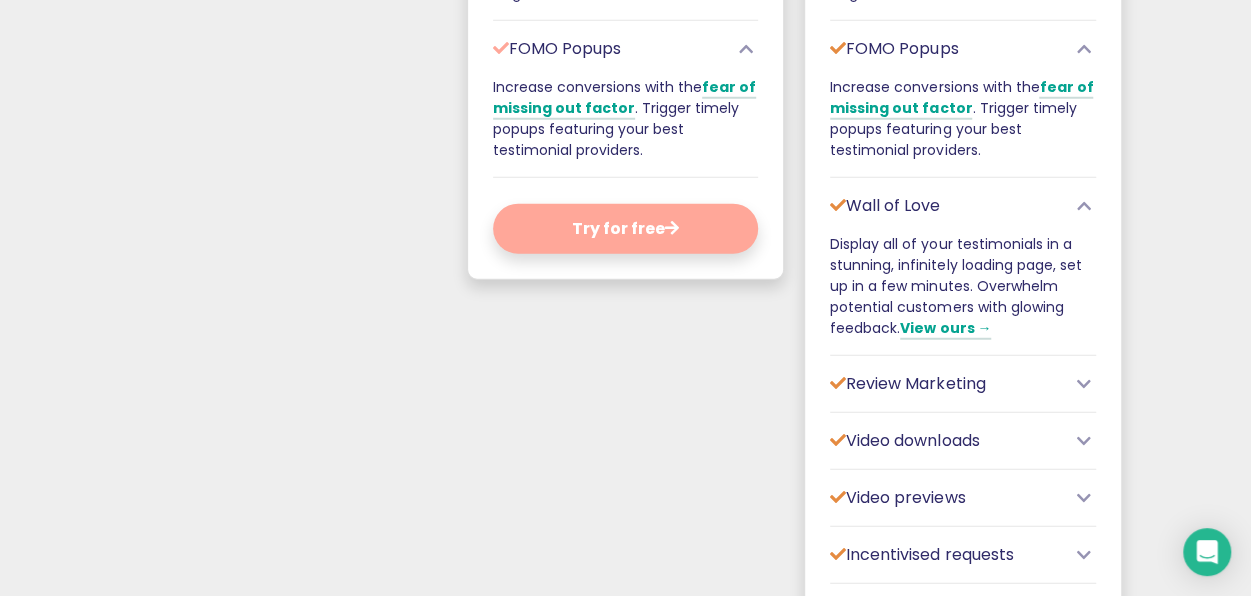 click at bounding box center [1084, 384] 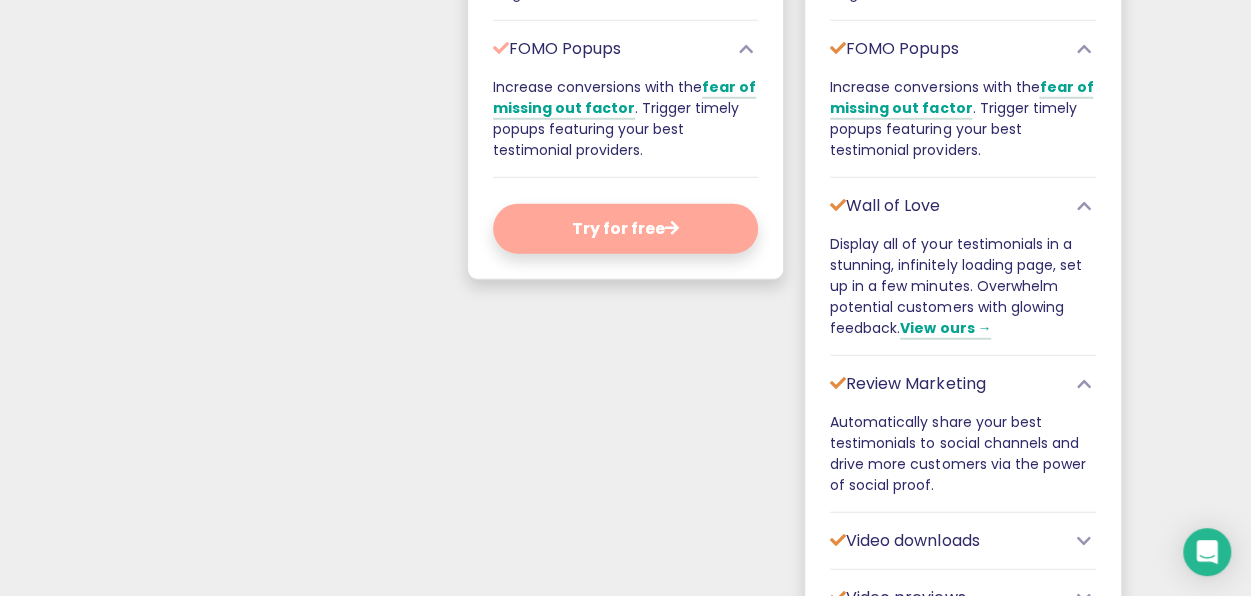 drag, startPoint x: 951, startPoint y: 485, endPoint x: 808, endPoint y: 415, distance: 159.2137 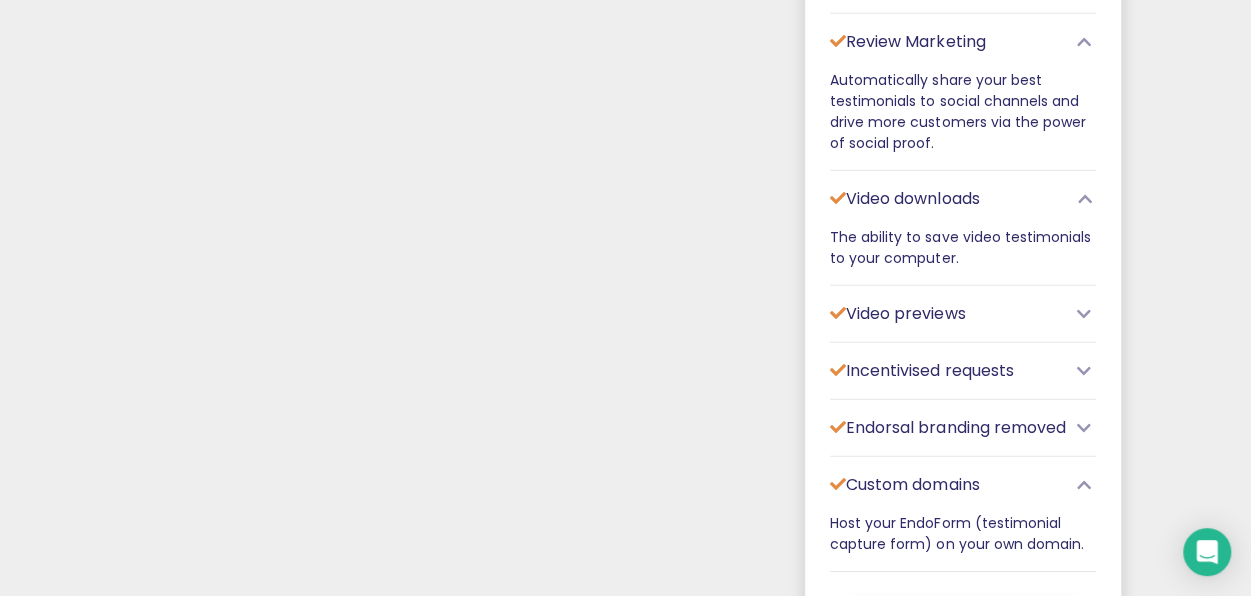 scroll, scrollTop: 2812, scrollLeft: 0, axis: vertical 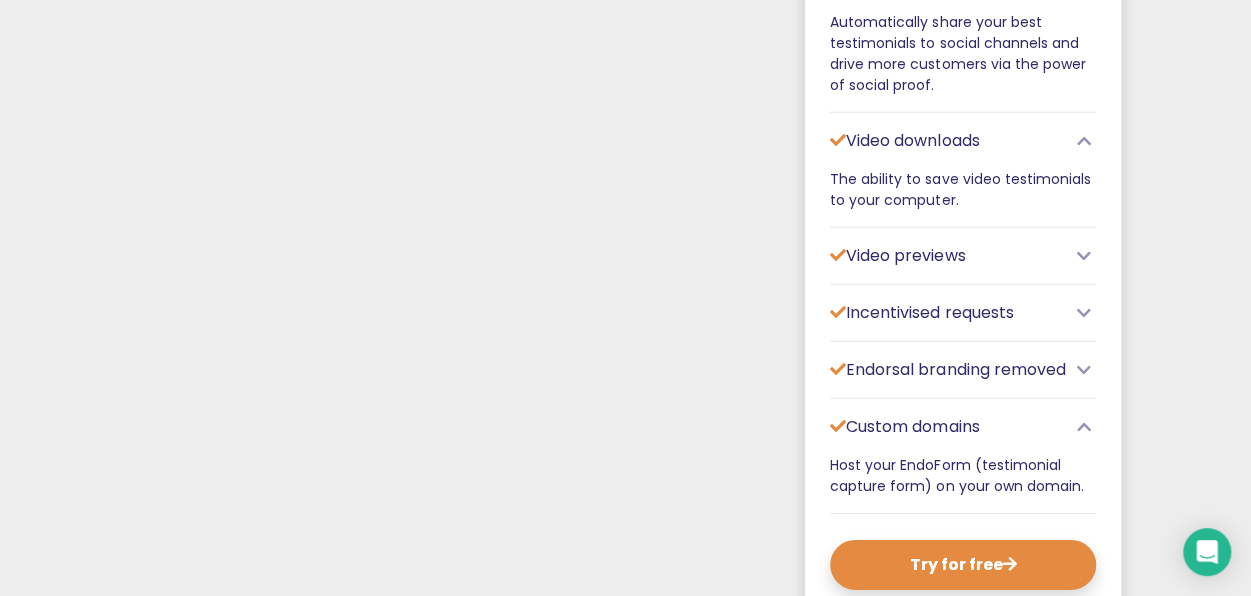 drag, startPoint x: 972, startPoint y: 203, endPoint x: 811, endPoint y: 174, distance: 163.59096 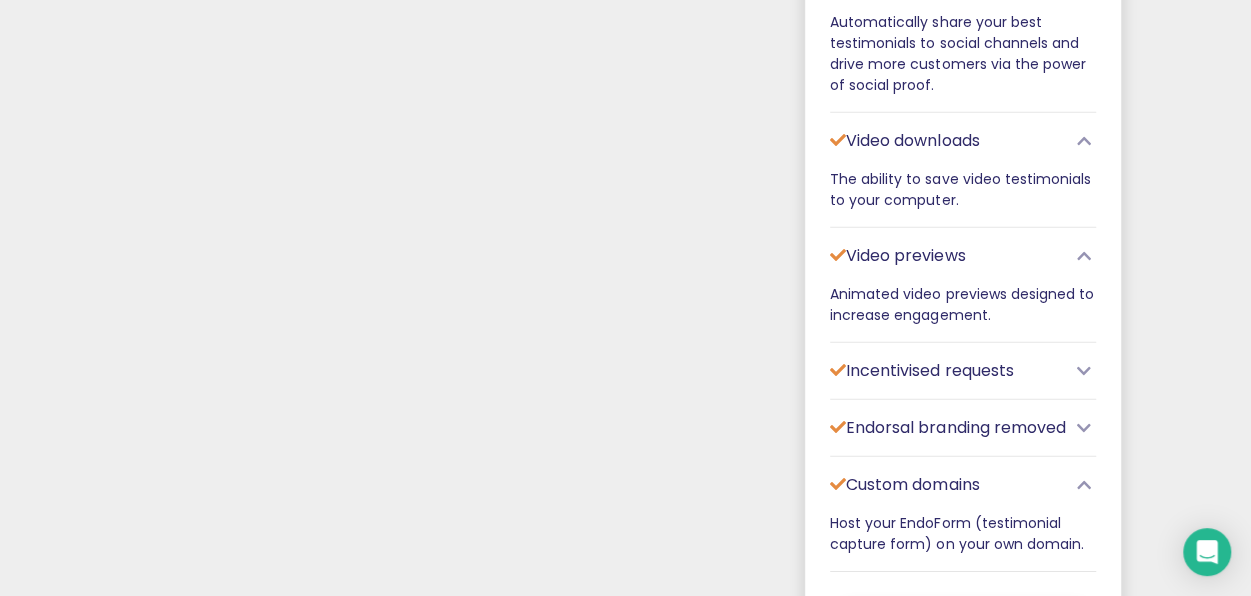 drag, startPoint x: 1008, startPoint y: 309, endPoint x: 808, endPoint y: 289, distance: 200.99751 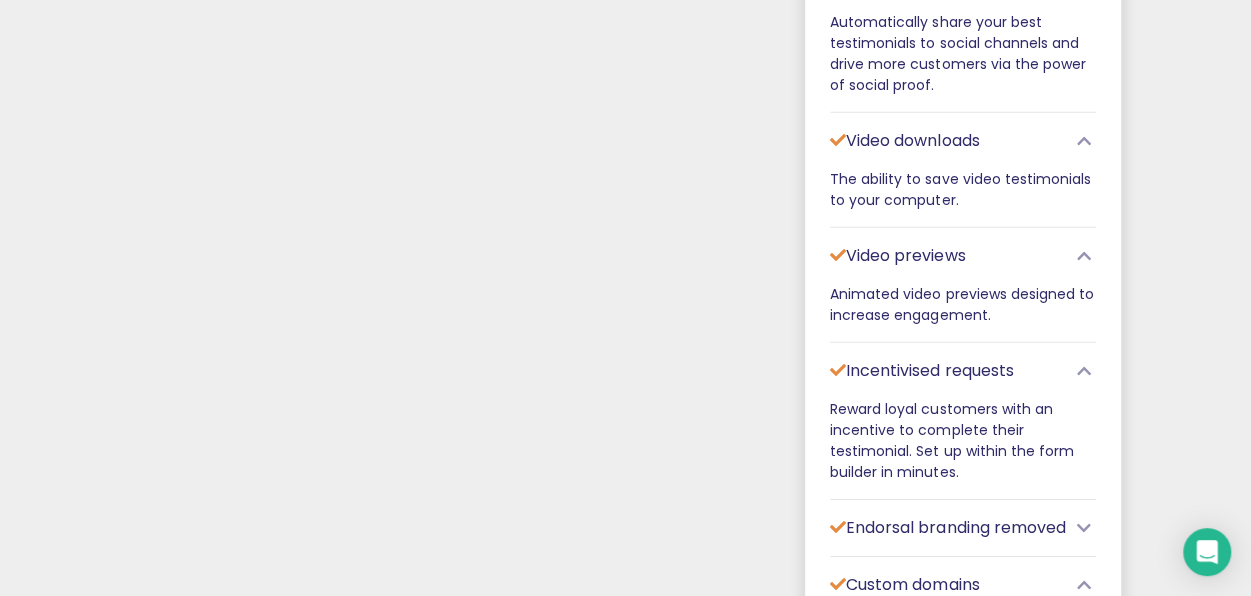 drag, startPoint x: 1018, startPoint y: 466, endPoint x: 829, endPoint y: 406, distance: 198.29523 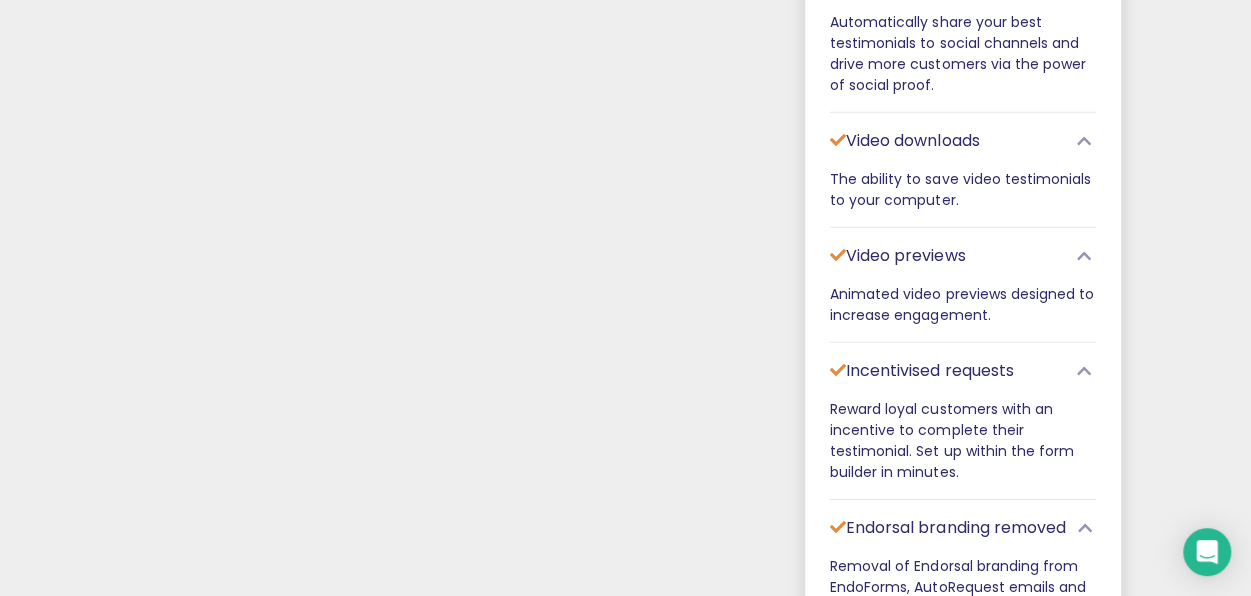 scroll, scrollTop: 3212, scrollLeft: 0, axis: vertical 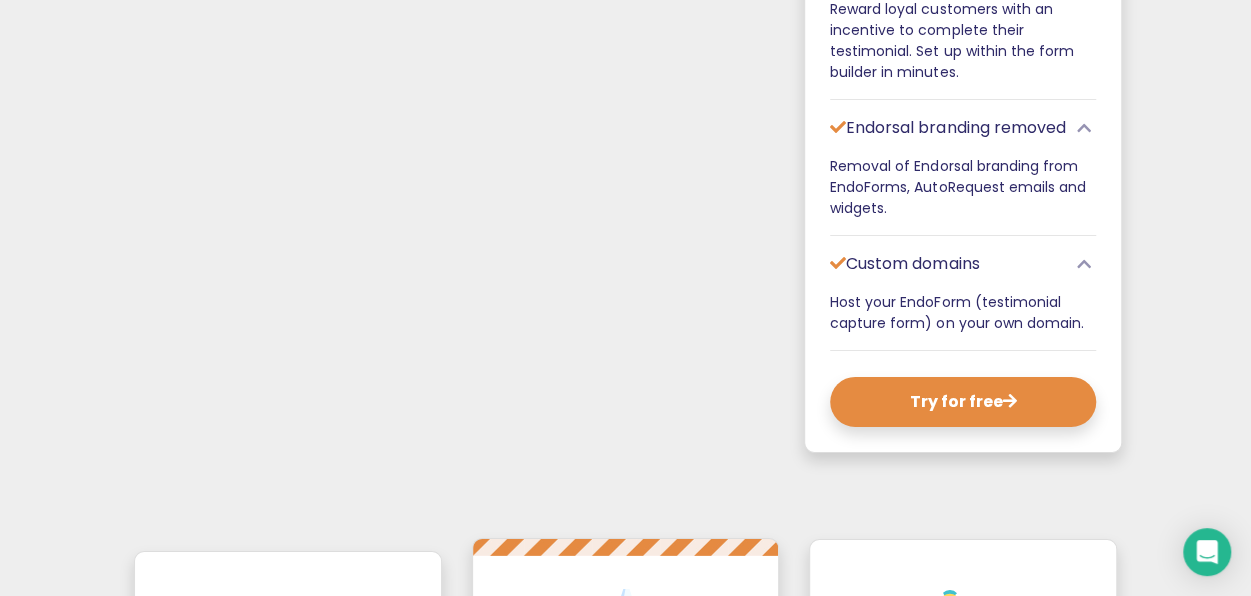 drag, startPoint x: 916, startPoint y: 233, endPoint x: 823, endPoint y: 185, distance: 104.65658 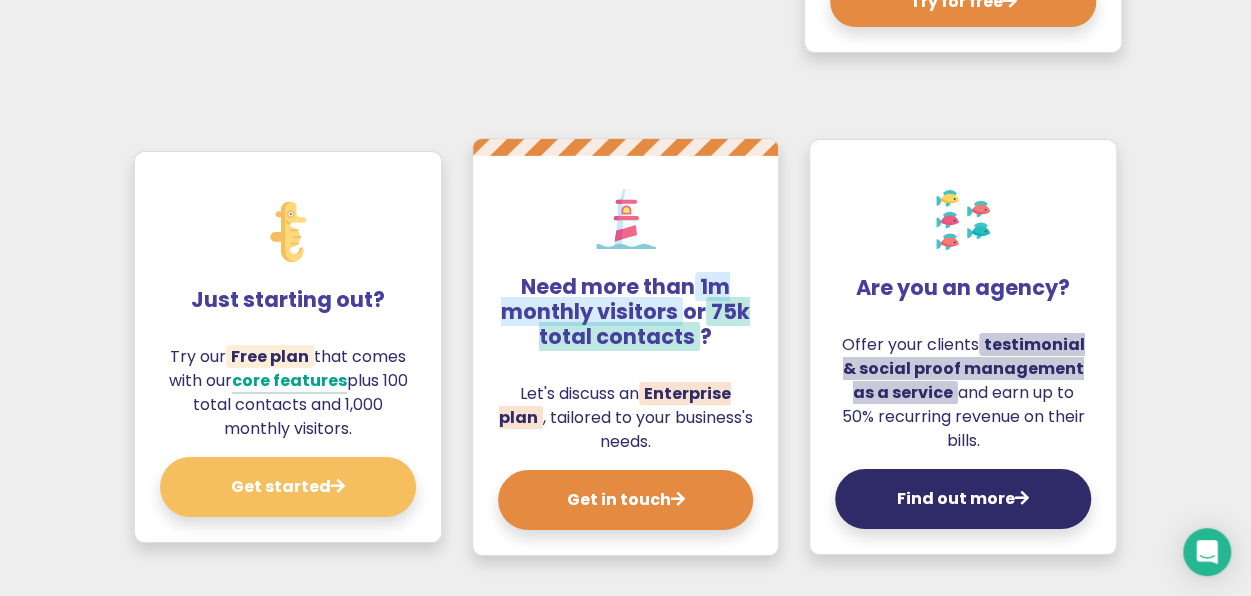 click at bounding box center (625, 100) 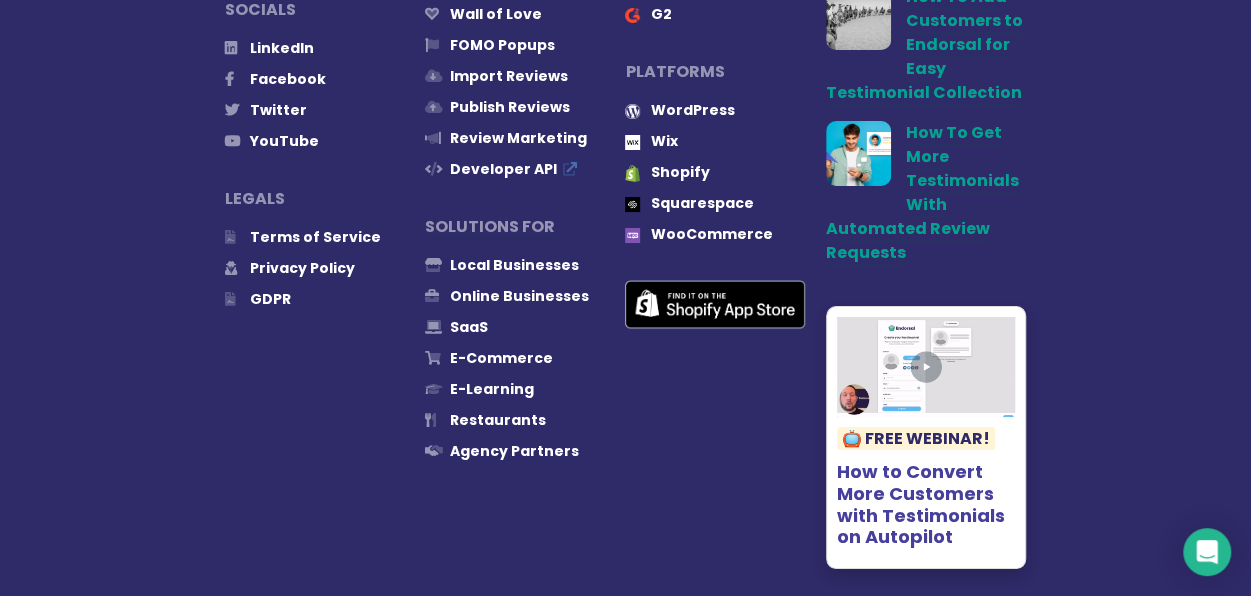 scroll, scrollTop: 10728, scrollLeft: 0, axis: vertical 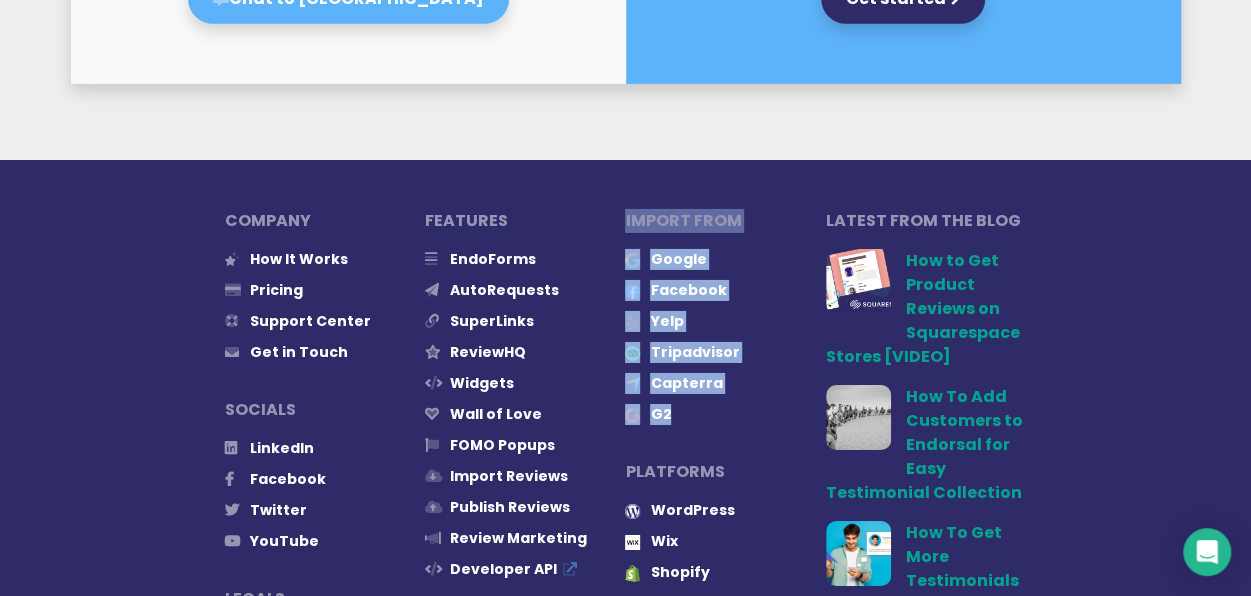 drag, startPoint x: 694, startPoint y: 310, endPoint x: 625, endPoint y: 119, distance: 203.08127 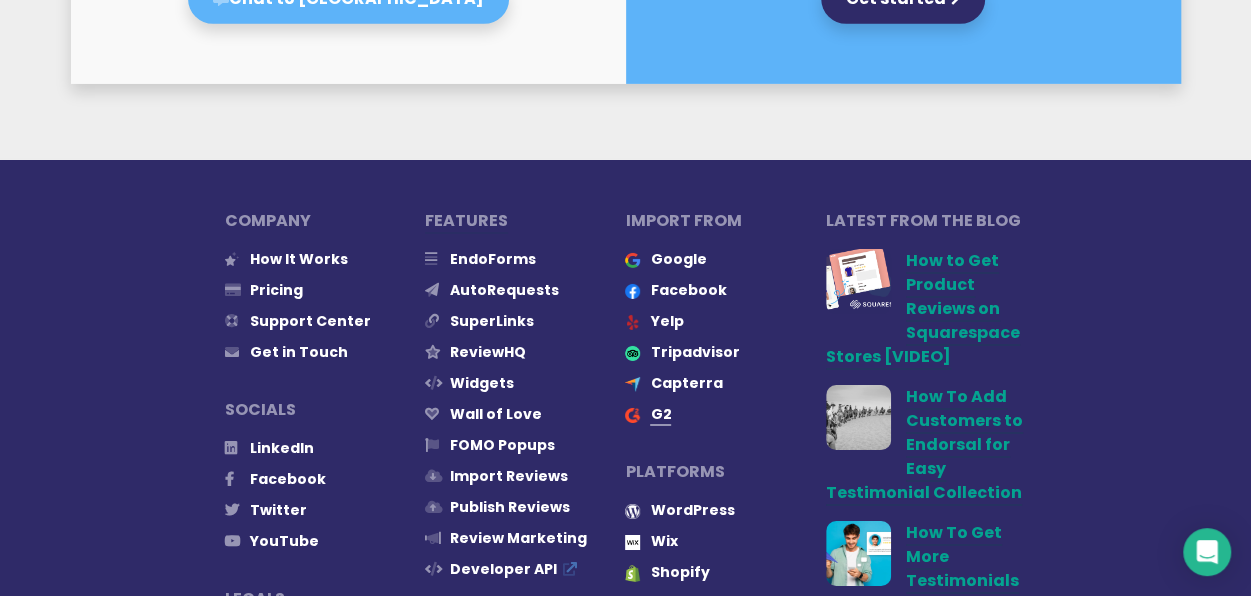 click on "G2" at bounding box center [660, 415] 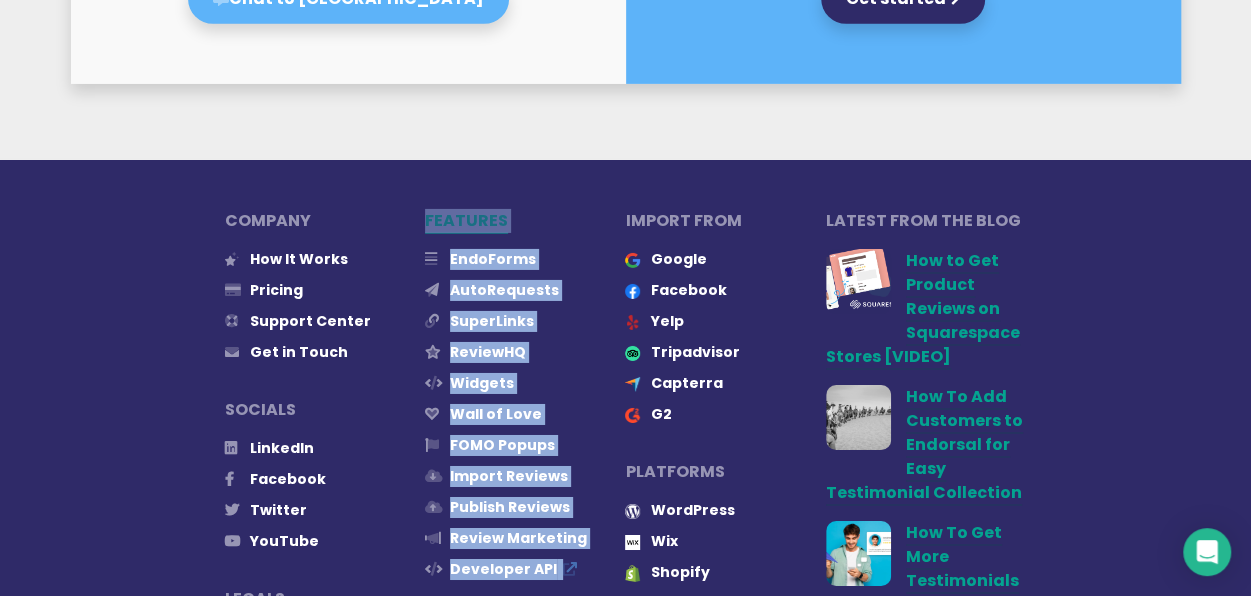 drag, startPoint x: 587, startPoint y: 471, endPoint x: 428, endPoint y: 122, distance: 383.51273 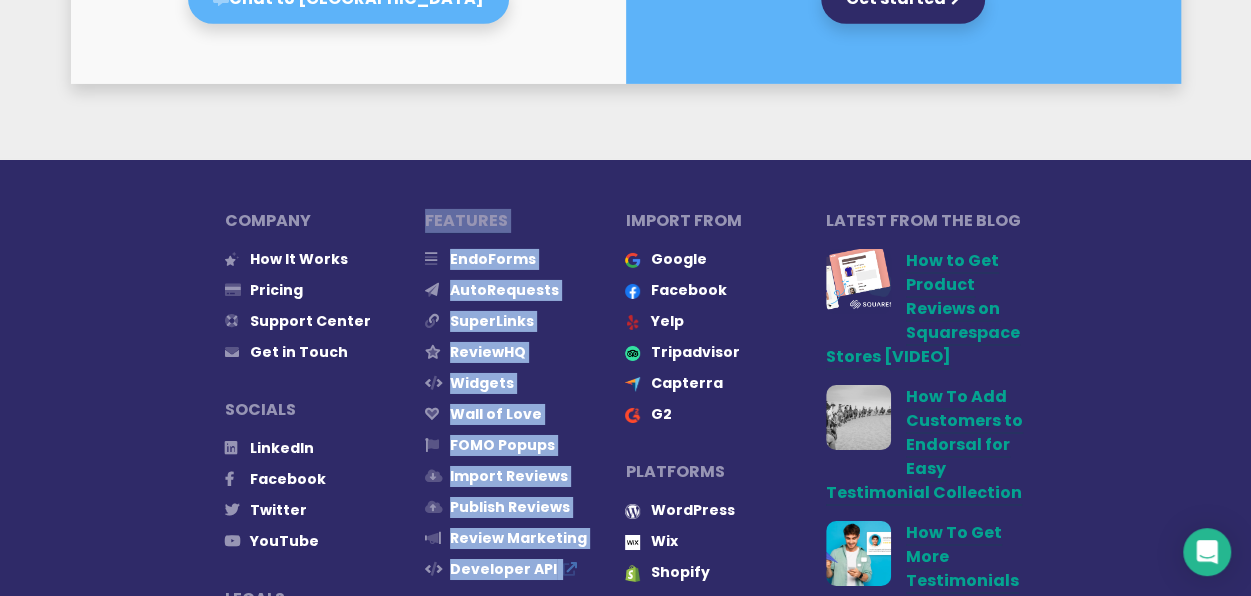 click on "Company
How It Works
Pricing
Support Center
Get in Touch
Socials
LinkedIn
Facebook
Twitter
YouTube
Legals
Terms of Service
Privacy Policy
GDPR
Features
EndoForms
AutoRequests
SuperLinks
ReviewHQ
Widgets
Wall of Love
FOMO Popups
Import Reviews
Publish Reviews
Review Marketing
Developer API
Solutions for
G2" at bounding box center (625, 654) 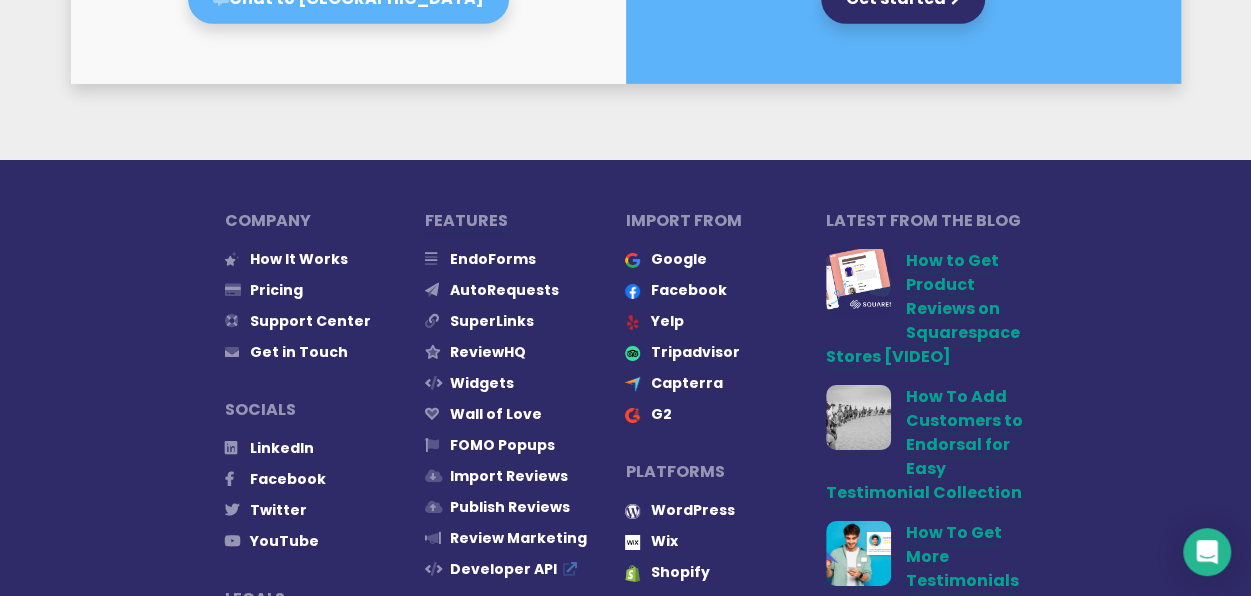 scroll, scrollTop: 11128, scrollLeft: 0, axis: vertical 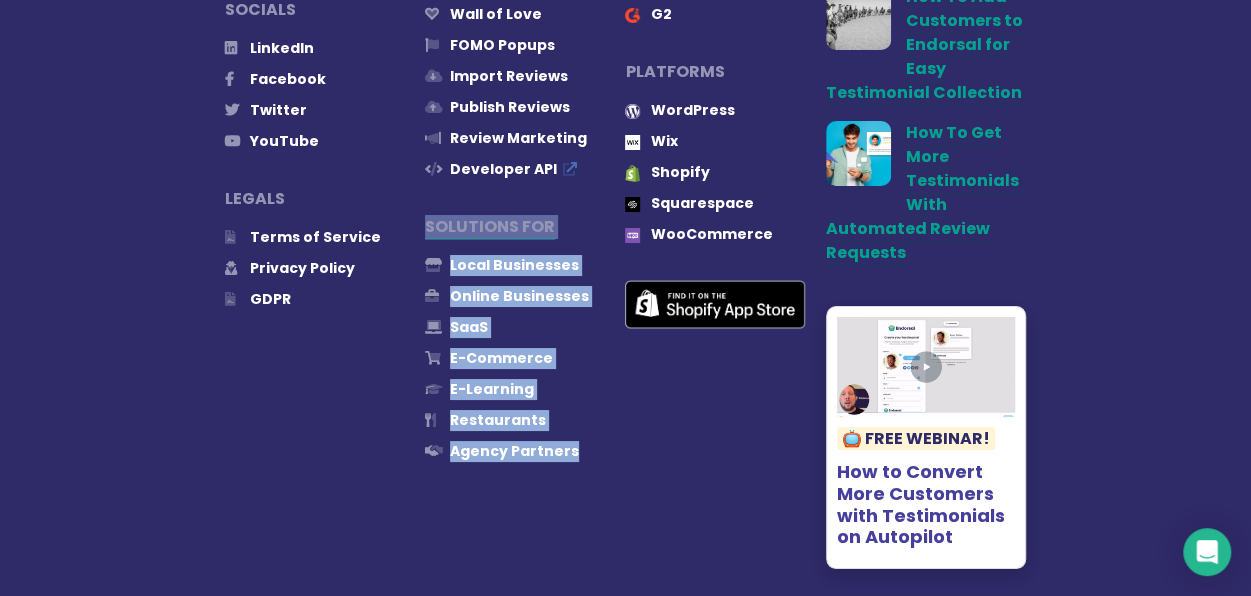 drag, startPoint x: 580, startPoint y: 358, endPoint x: 428, endPoint y: 129, distance: 274.8545 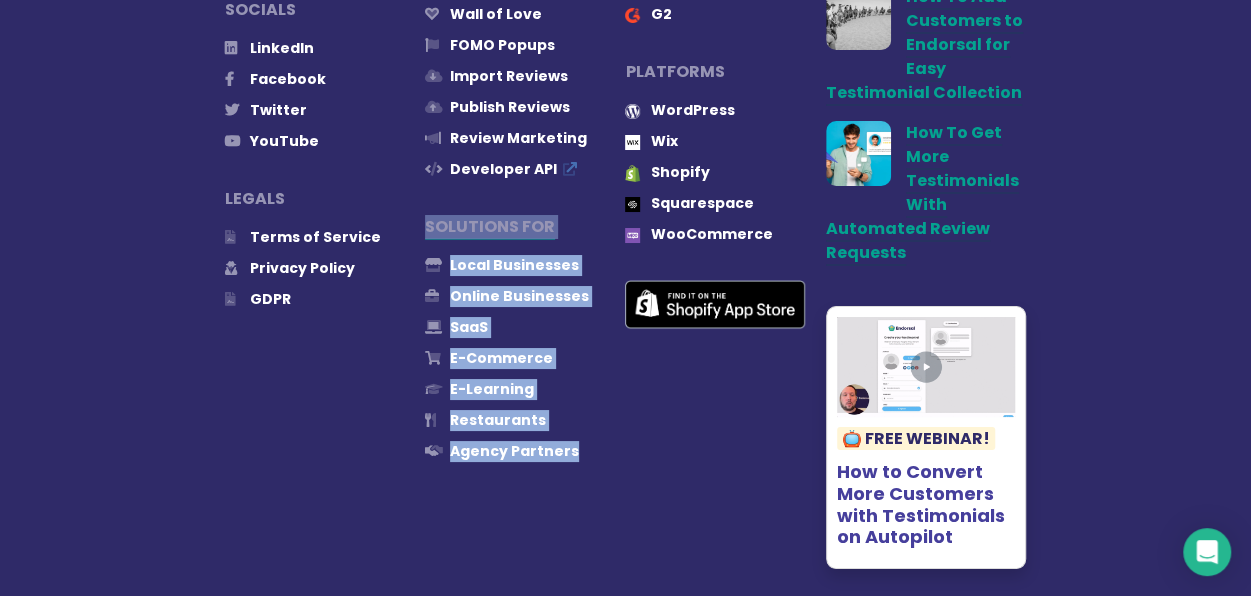 click on "Features
EndoForms
AutoRequests
SuperLinks
ReviewHQ
Widgets
Wall of Love
FOMO Popups
Import Reviews
Publish Reviews
Review Marketing
Developer API
Solutions for
Local Businesses
Online Businesses
SaaS
E-Commerce
E-Learning
Restaurants
Agency Partners" at bounding box center (525, 194) 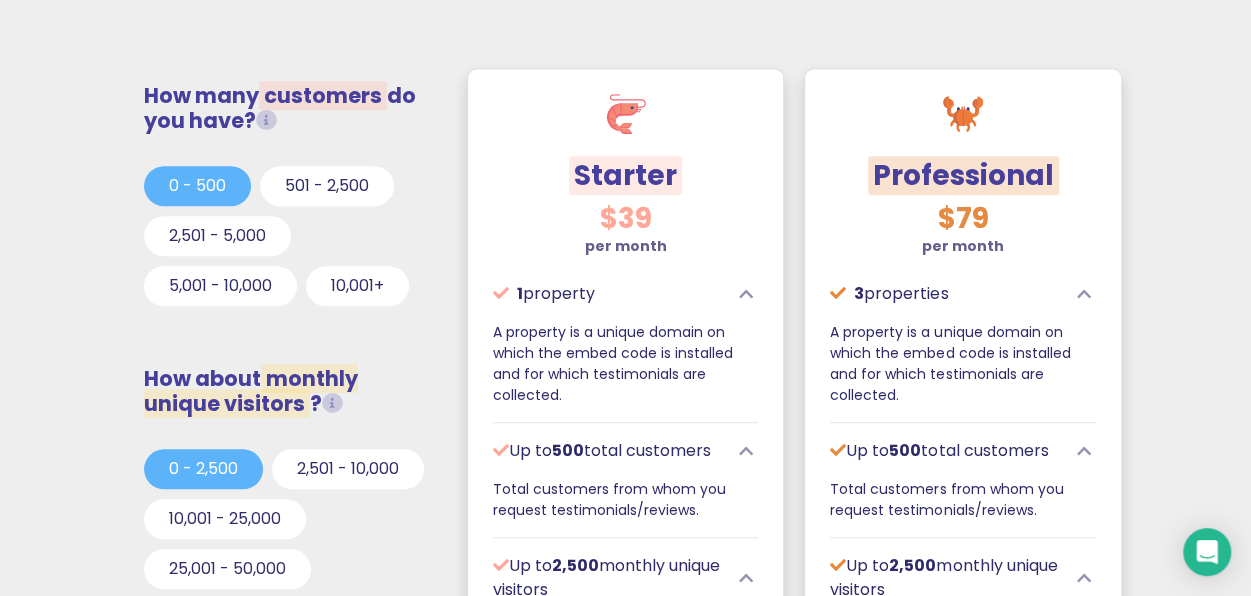 scroll, scrollTop: 328, scrollLeft: 0, axis: vertical 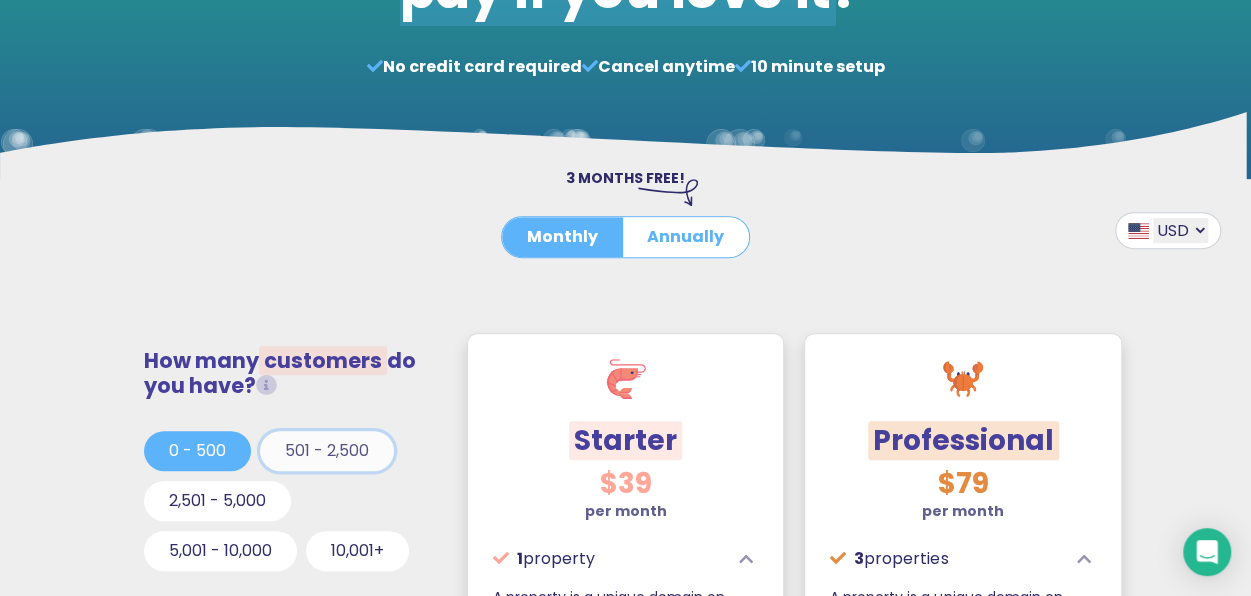 click on "501 - 2,500" at bounding box center (327, 451) 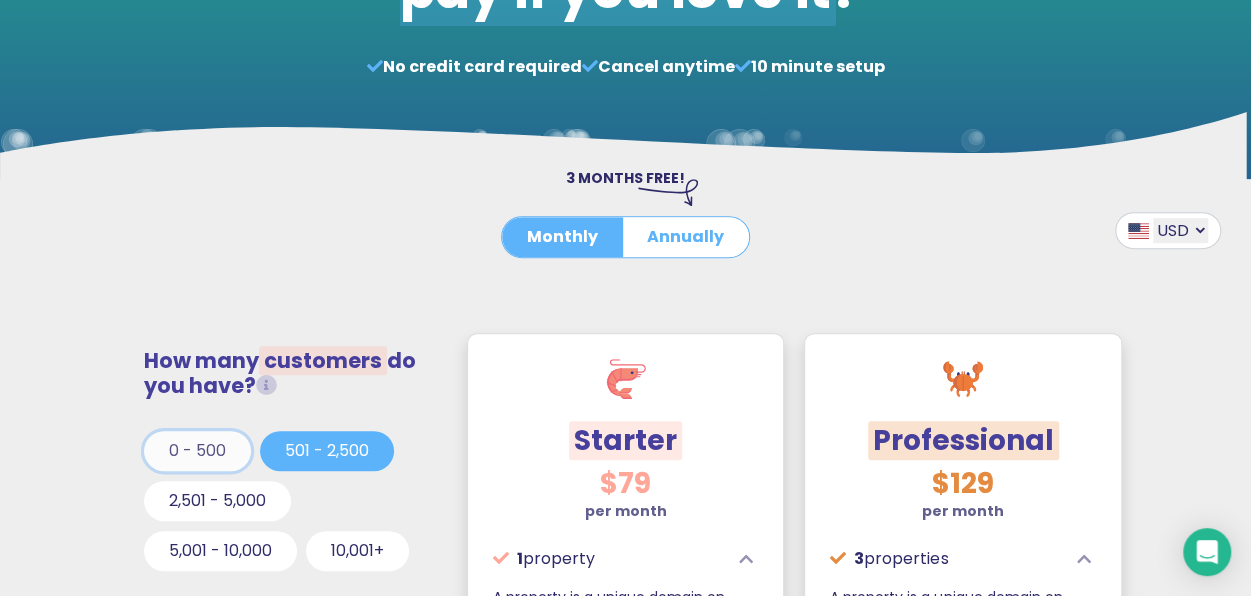 click on "0 - 500" at bounding box center [197, 451] 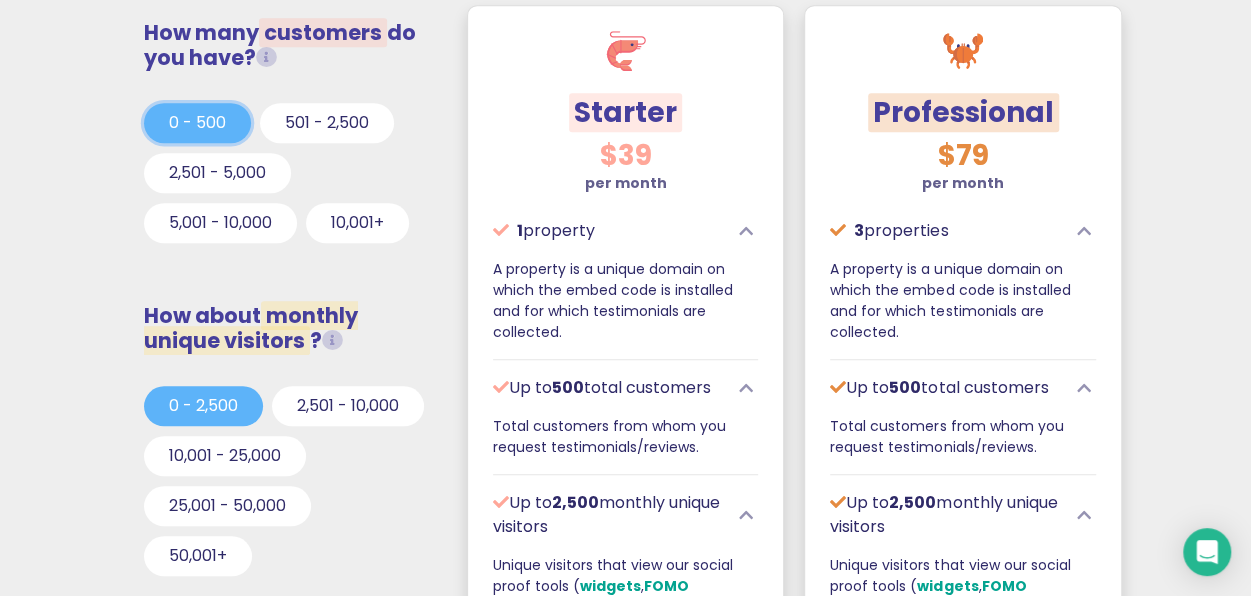 scroll, scrollTop: 728, scrollLeft: 0, axis: vertical 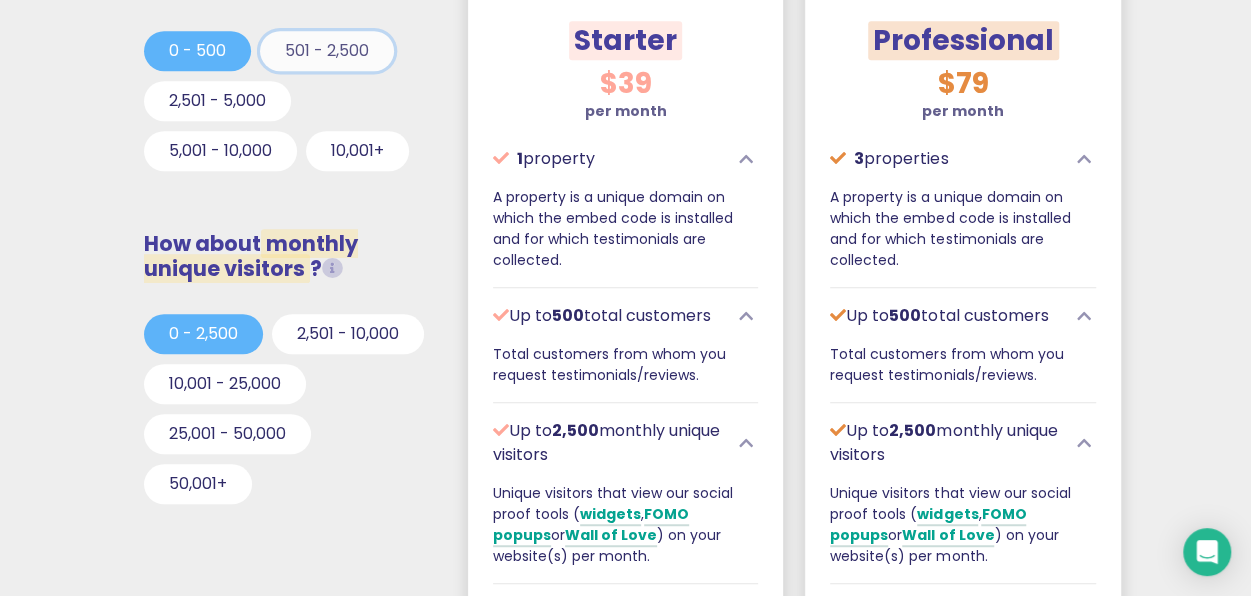 click on "501 - 2,500" at bounding box center [327, 51] 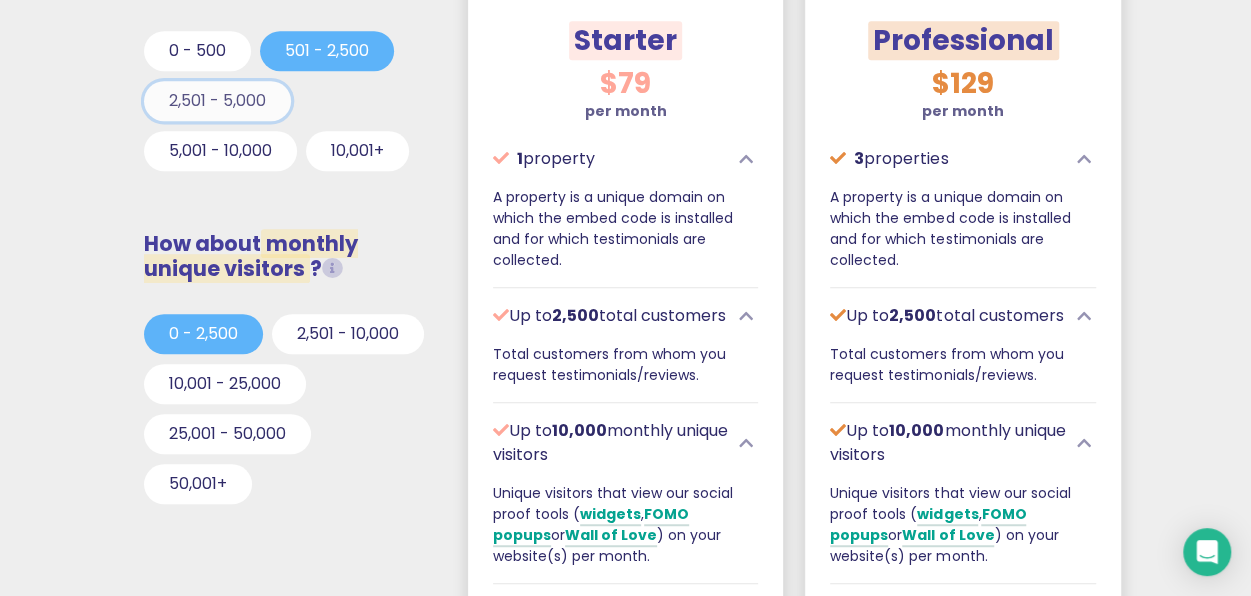 click on "2,501 - 5,000" at bounding box center (217, 101) 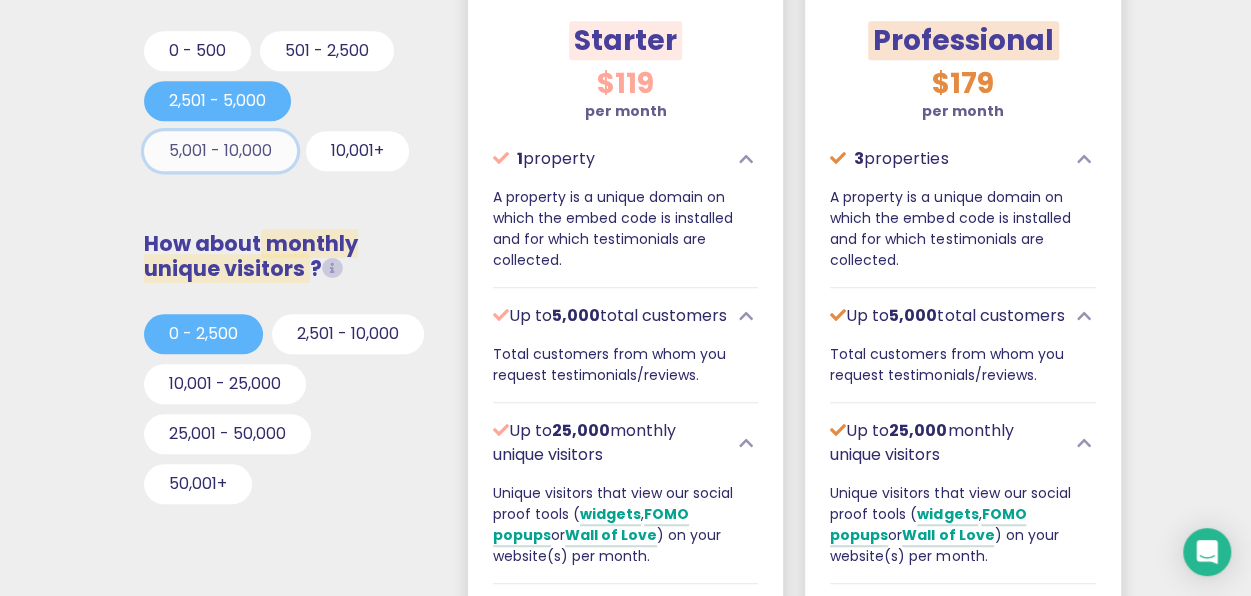 click on "5,001 - 10,000" at bounding box center (220, 151) 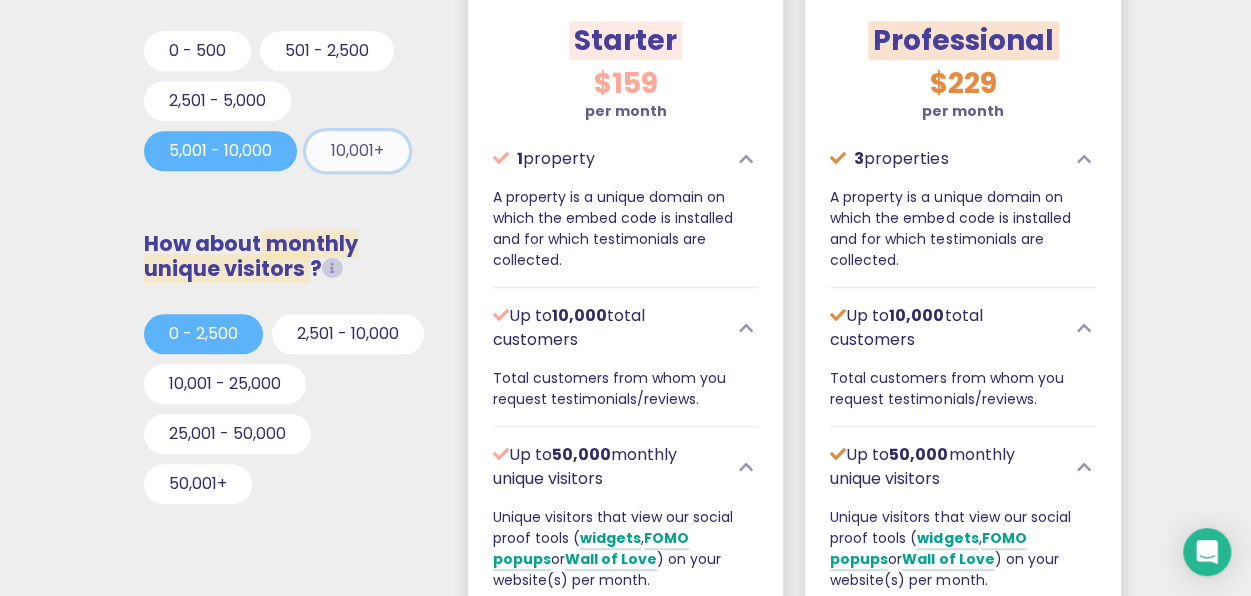 click on "10,001+" at bounding box center [357, 151] 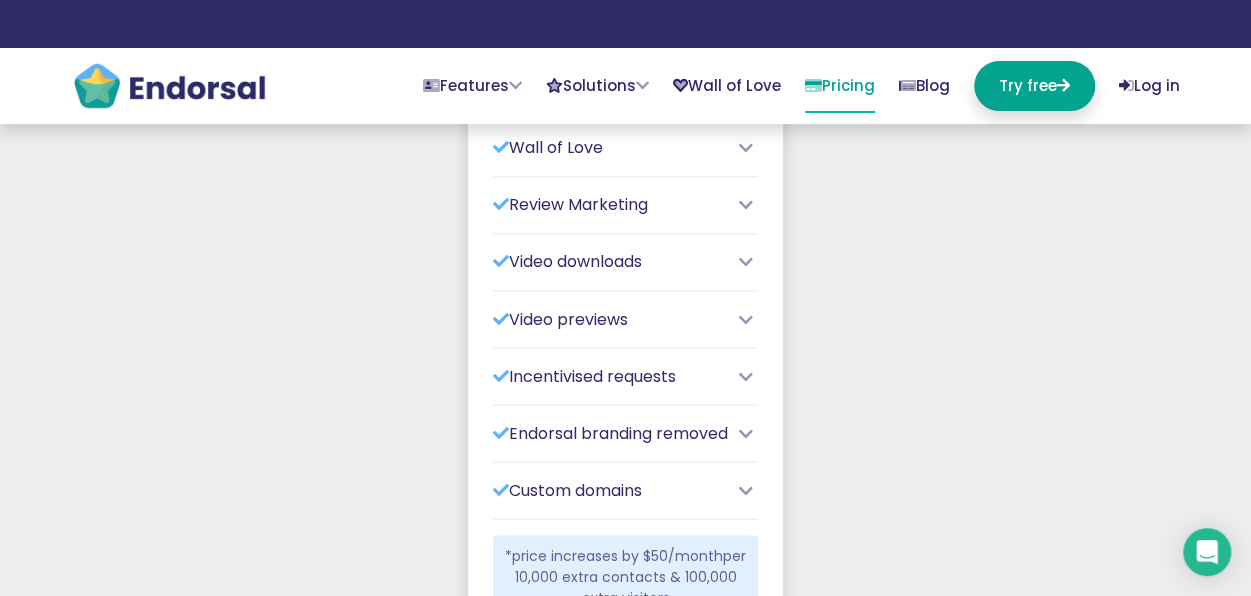 scroll, scrollTop: 1600, scrollLeft: 0, axis: vertical 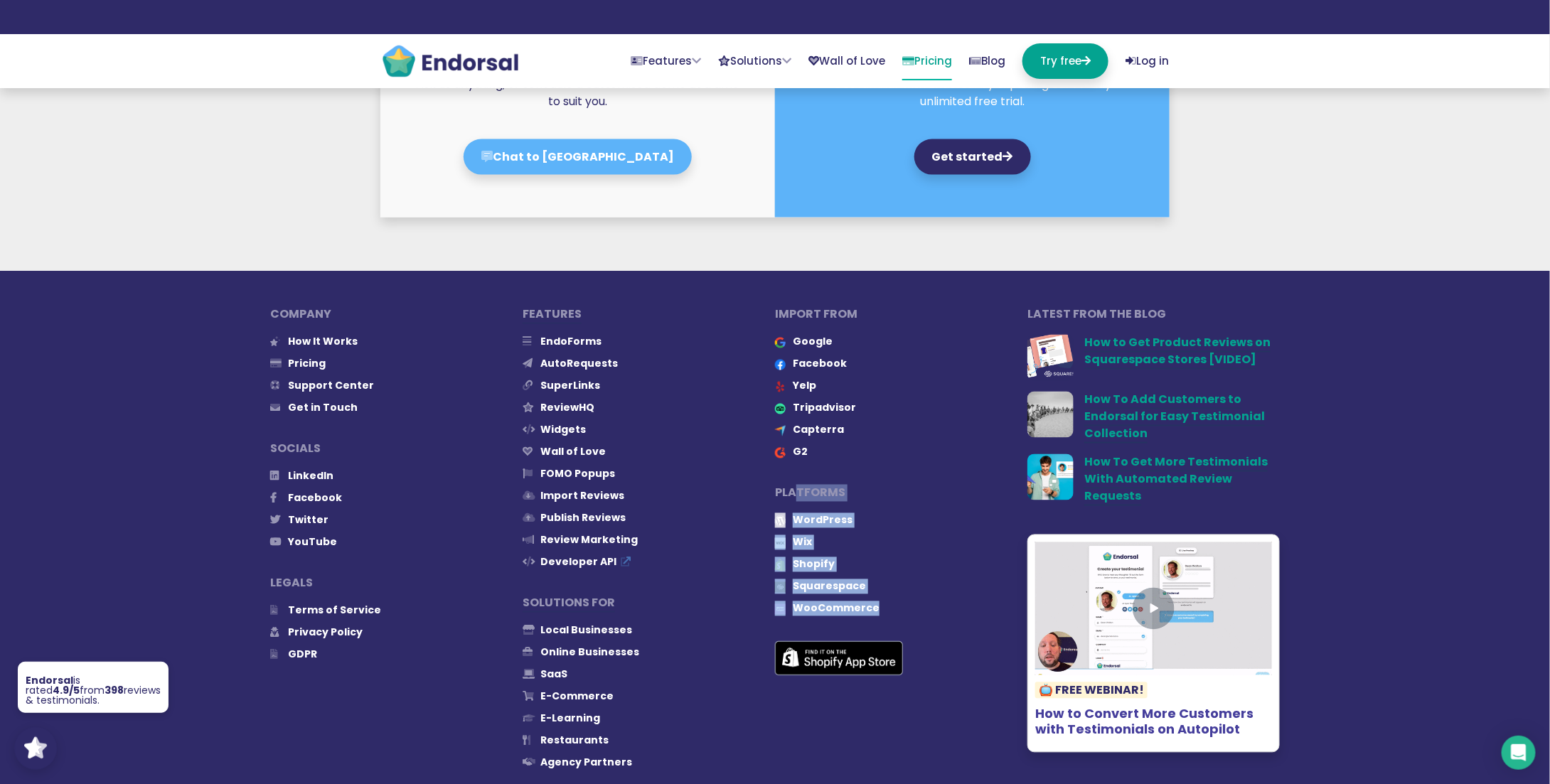 drag, startPoint x: 898, startPoint y: 567, endPoint x: 797, endPoint y: 445, distance: 158.3824 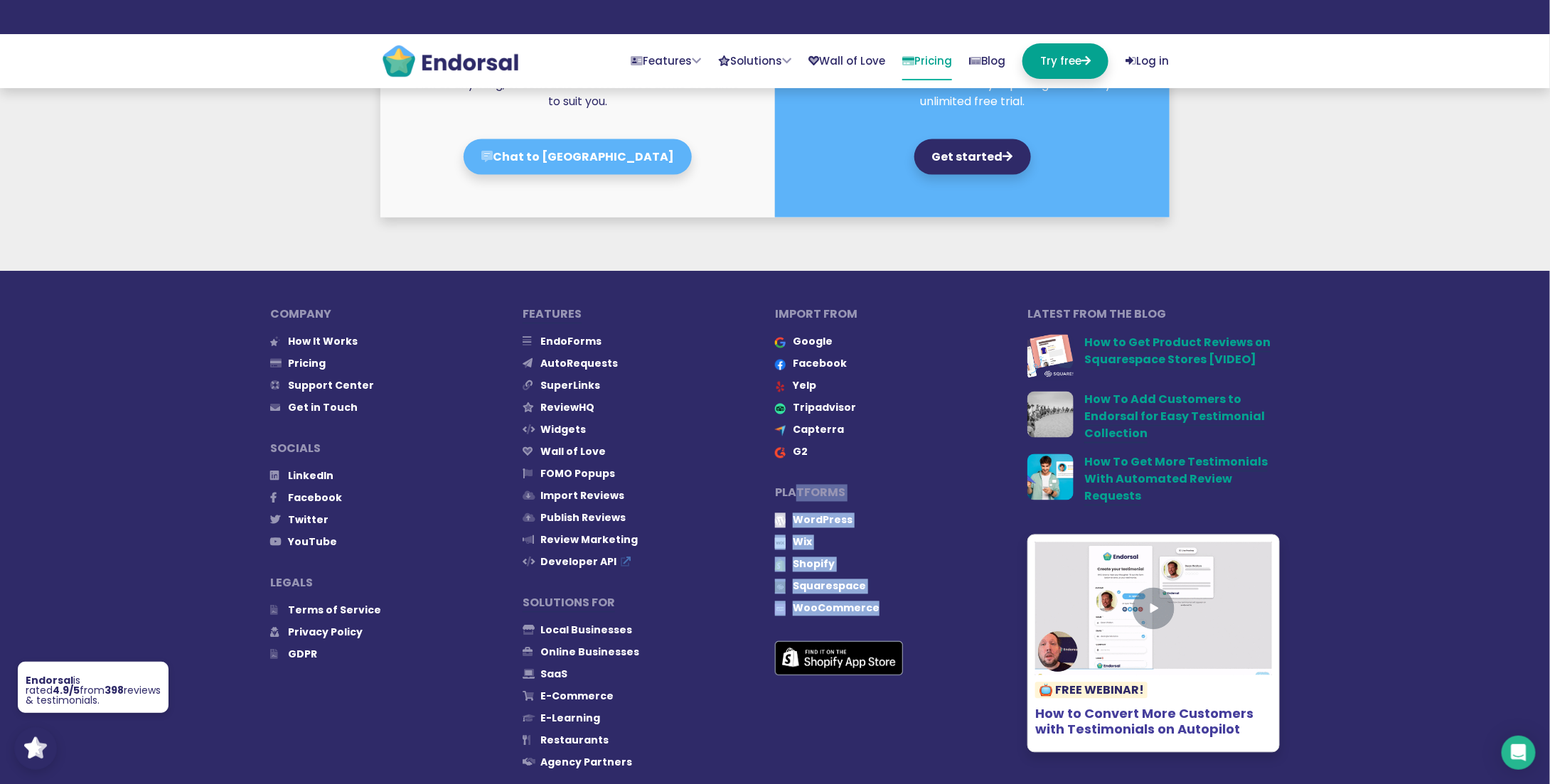 click on "Import from
Google
Facebook
Yelp
Tripadvisor
[GEOGRAPHIC_DATA]
G2
Platforms
WordPress
Wix
Shopify
Squarespace
WooCommerce" at bounding box center [901, 551] 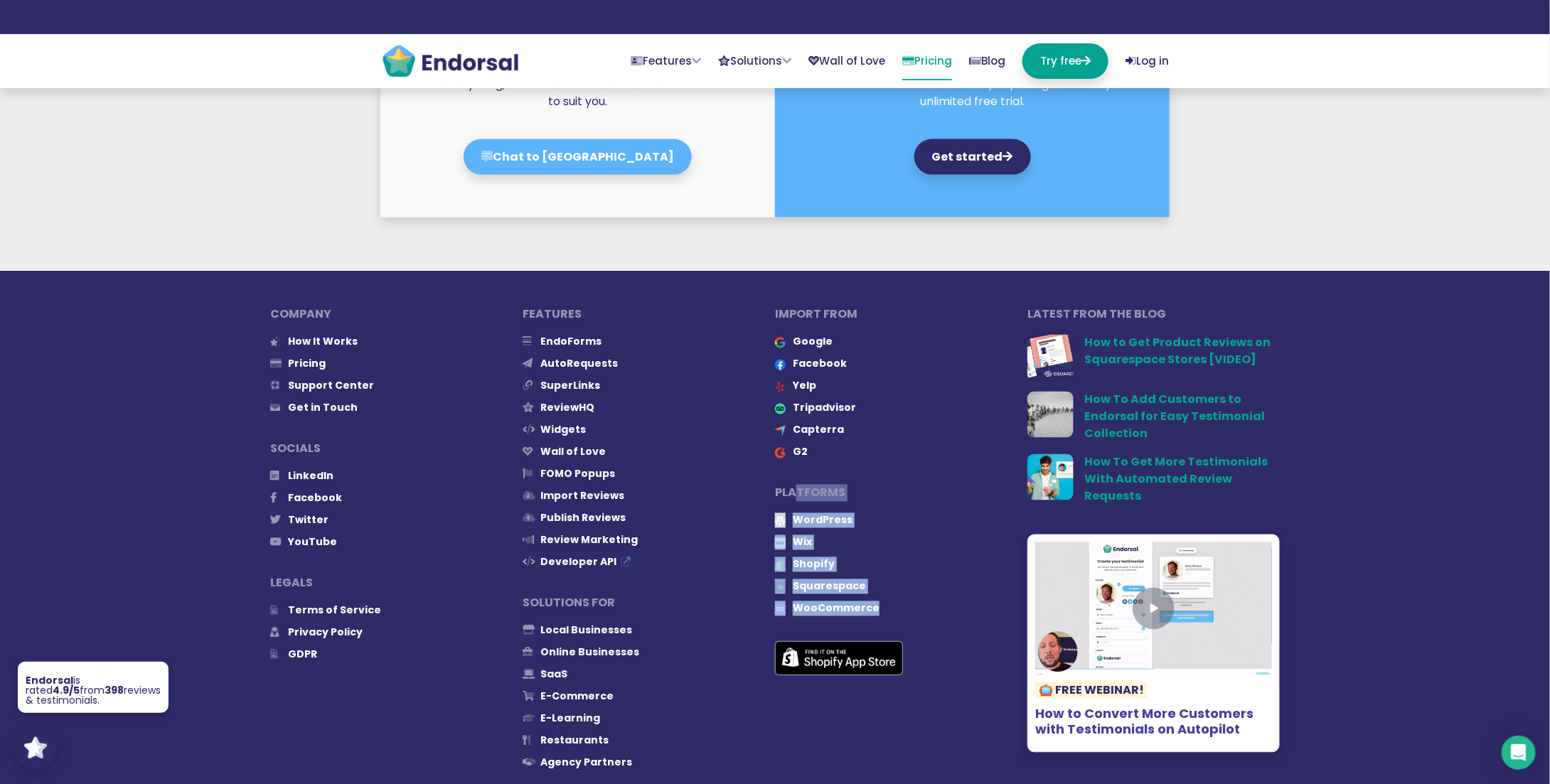 click on "Platforms" at bounding box center [901, 493] 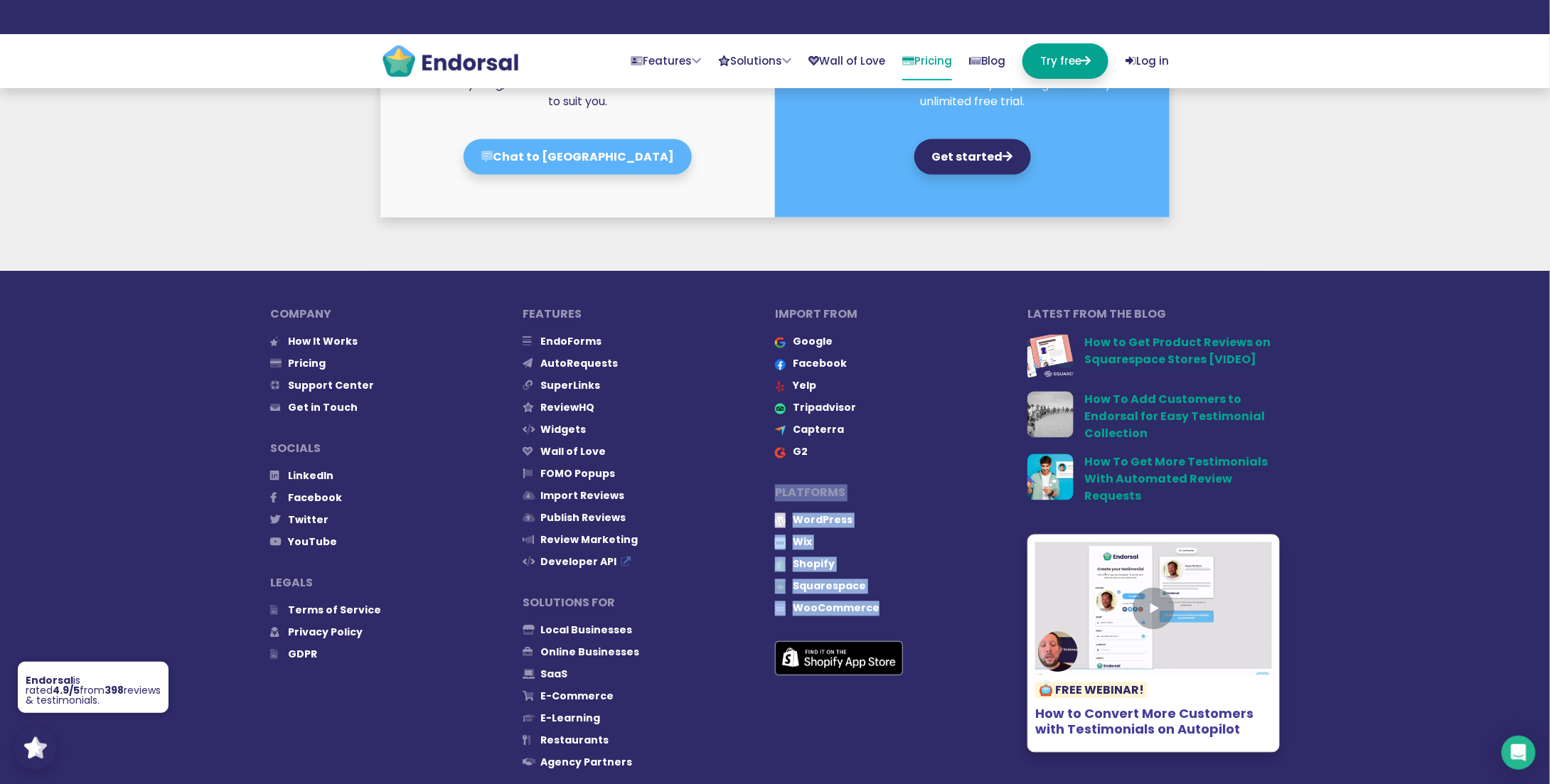 drag, startPoint x: 884, startPoint y: 571, endPoint x: 777, endPoint y: 456, distance: 157.0796 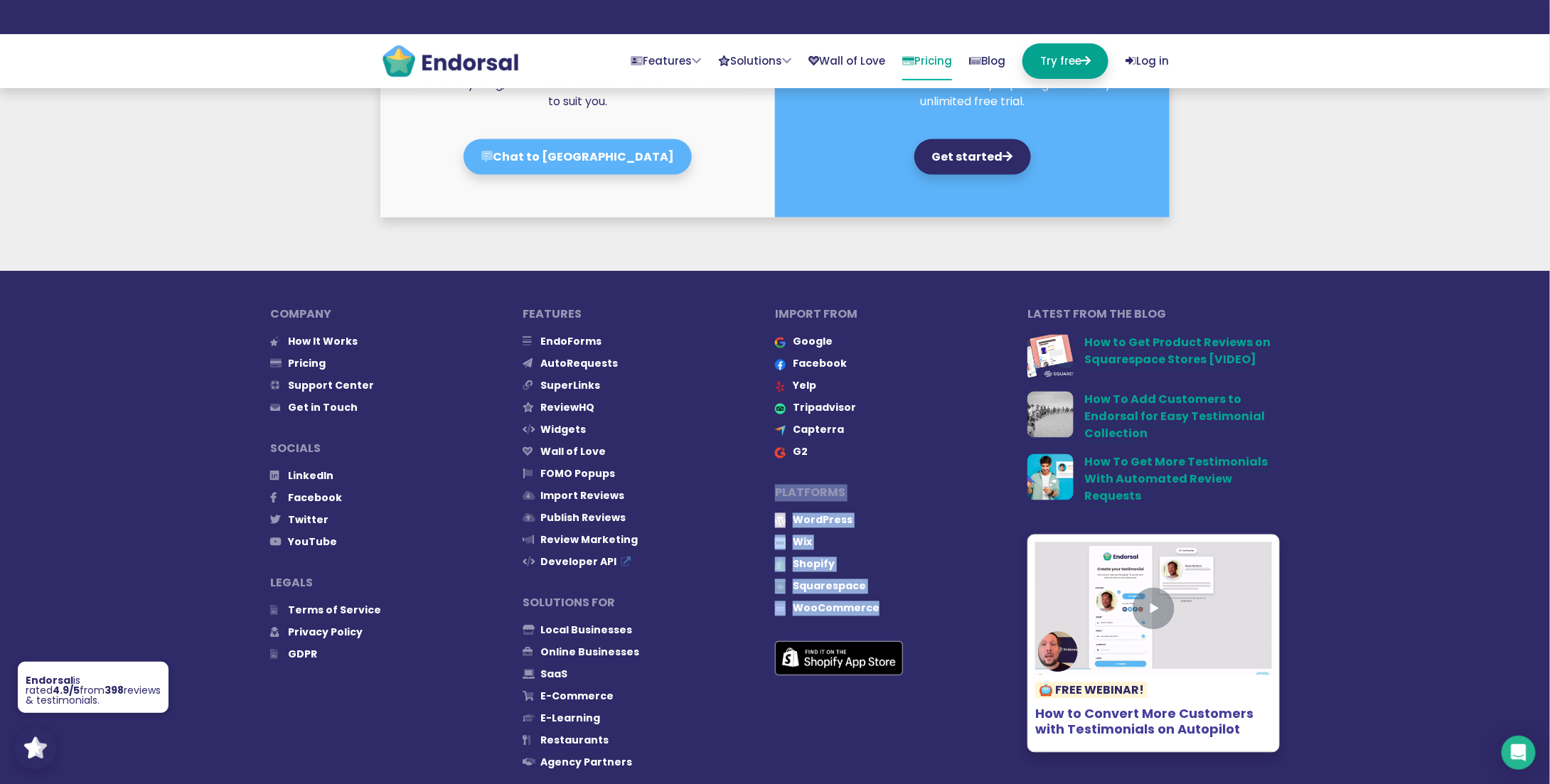 click on "Import from
Google
Facebook
Yelp
Tripadvisor
[GEOGRAPHIC_DATA]
G2
Platforms
WordPress
Wix
Shopify
Squarespace
WooCommerce" at bounding box center [901, 551] 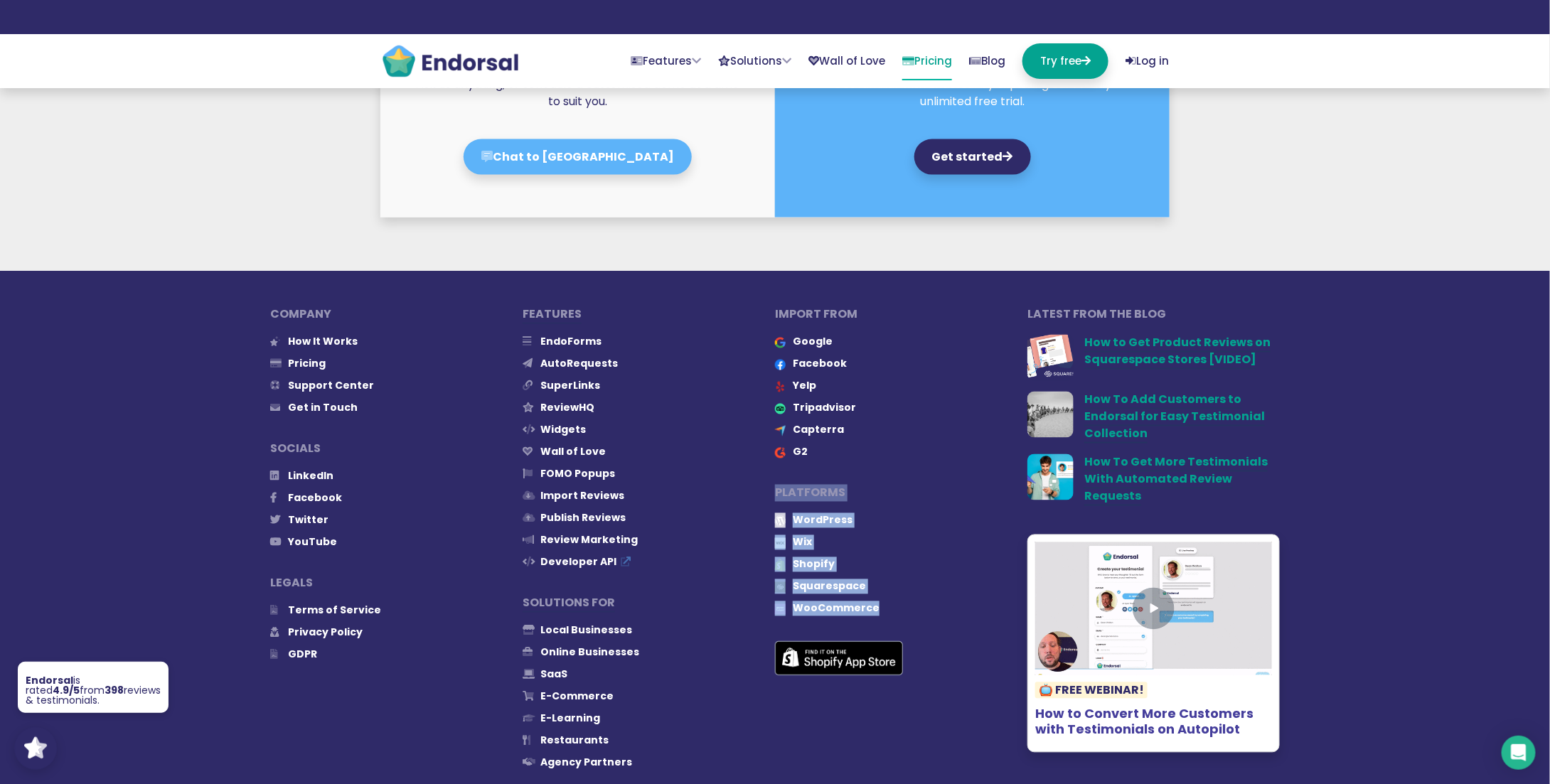 copy on "Platforms
WordPress
Wix
Shopify
Squarespace
WooCommerce" 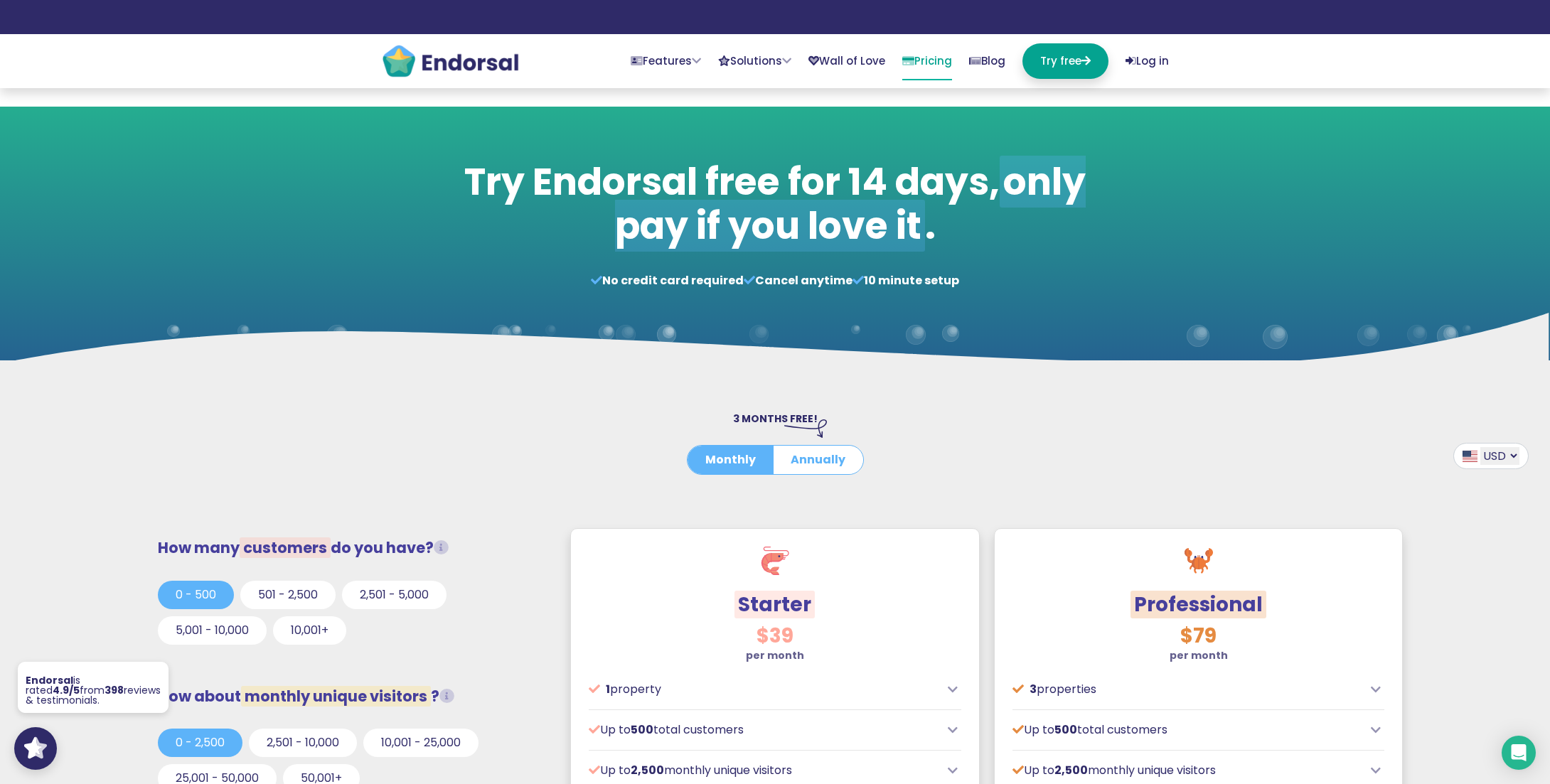 scroll, scrollTop: 6503, scrollLeft: 0, axis: vertical 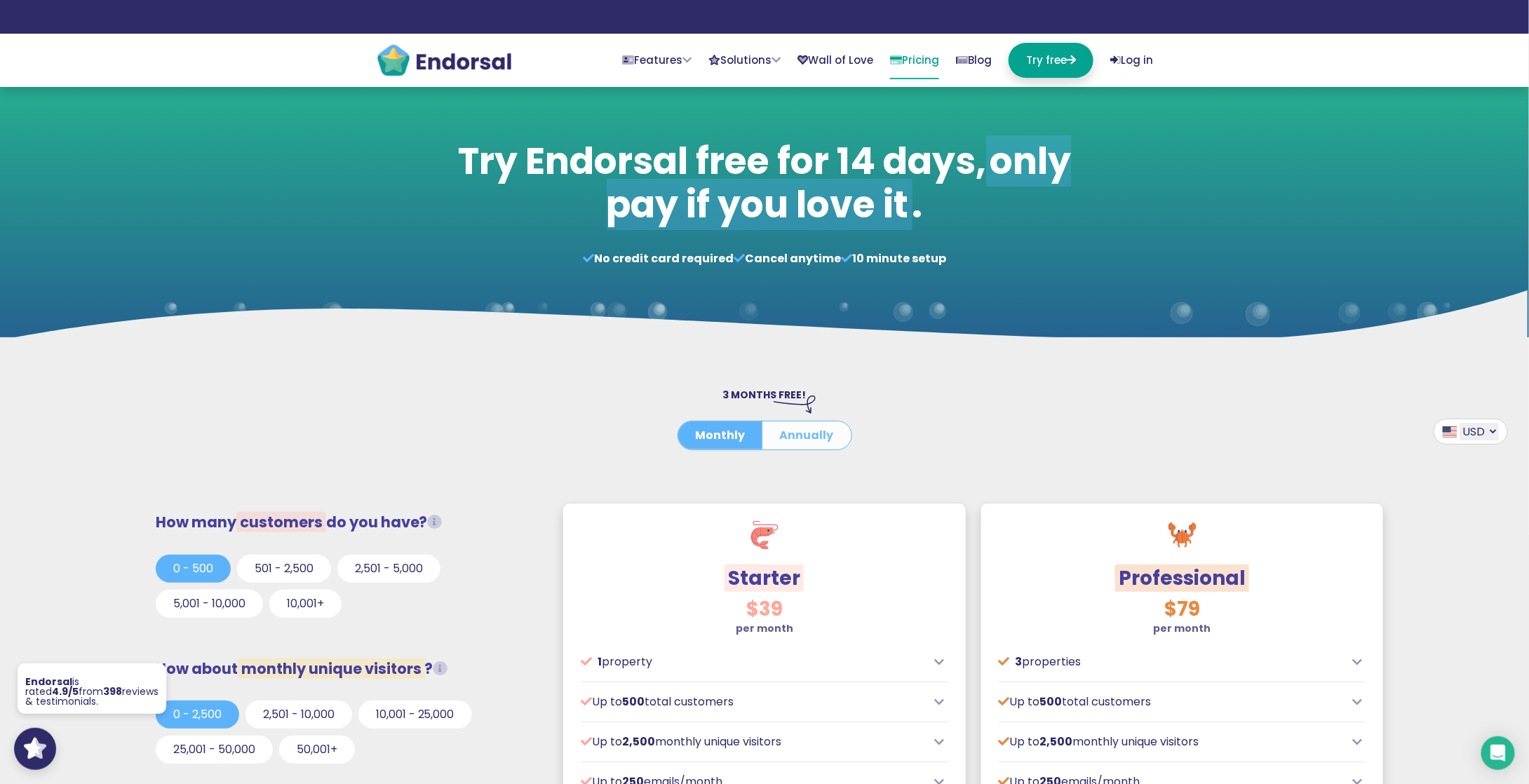 click on "Annually" at bounding box center (807, 435) 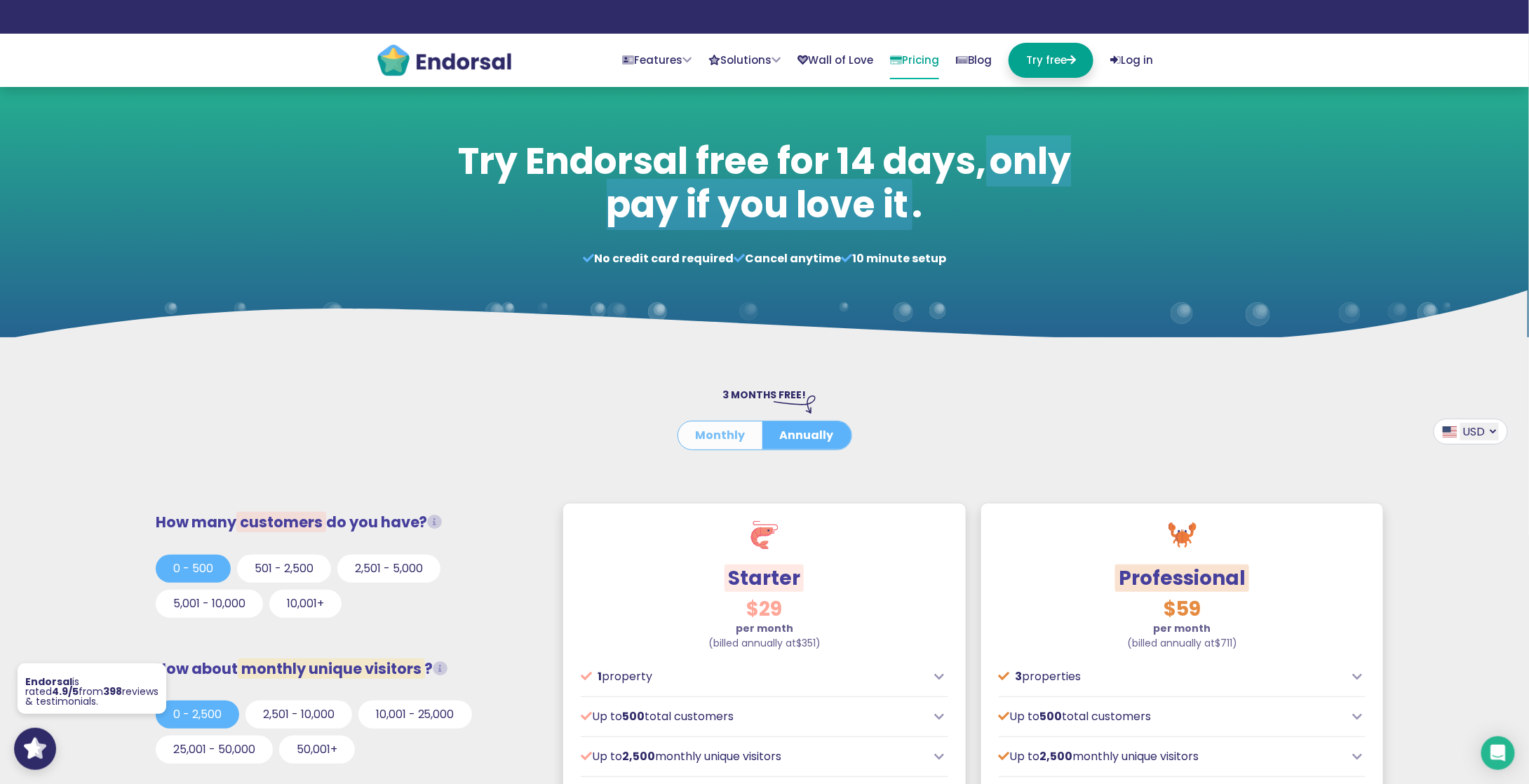 click on "Monthly" at bounding box center (720, 435) 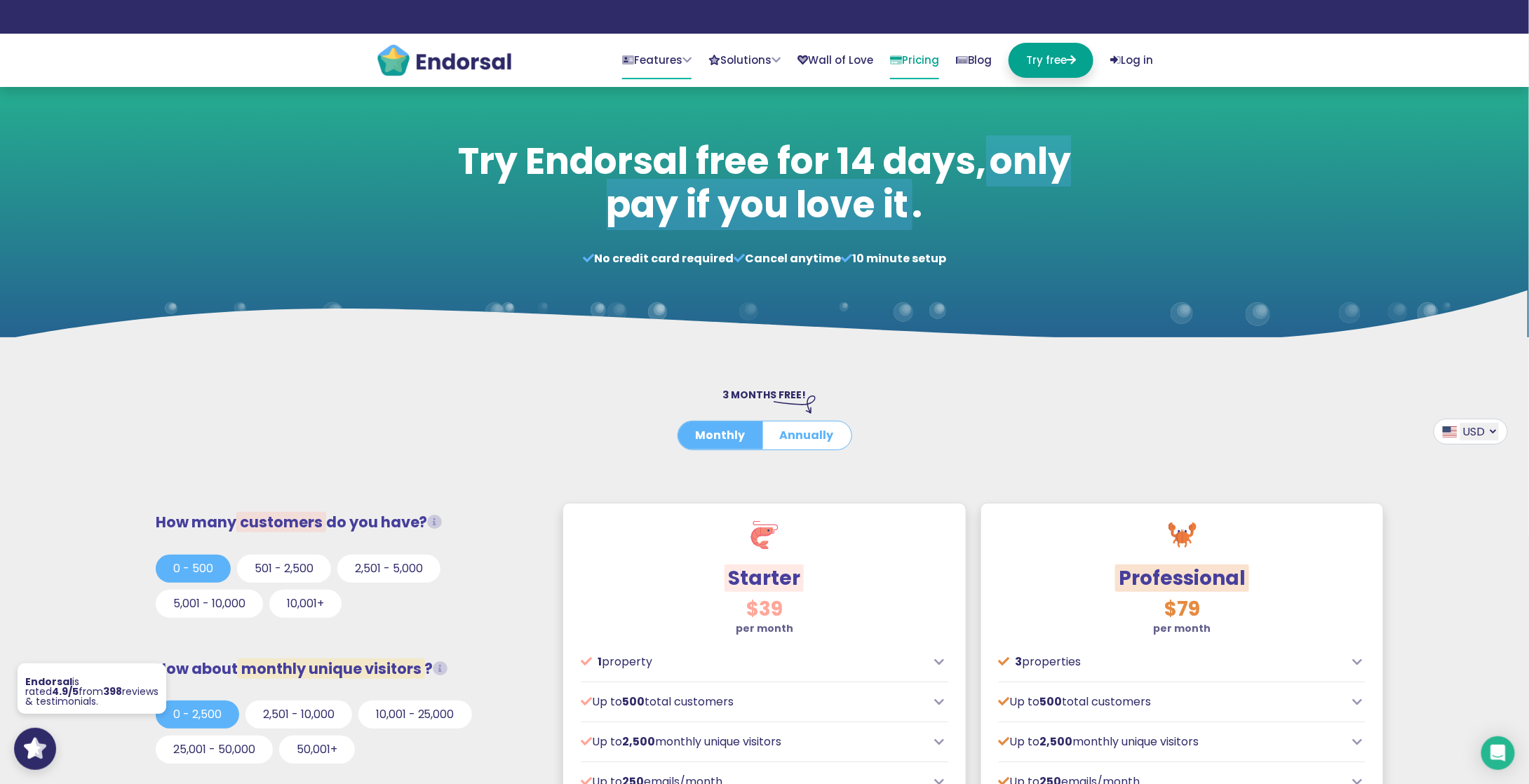 click on "Features" at bounding box center (656, 61) 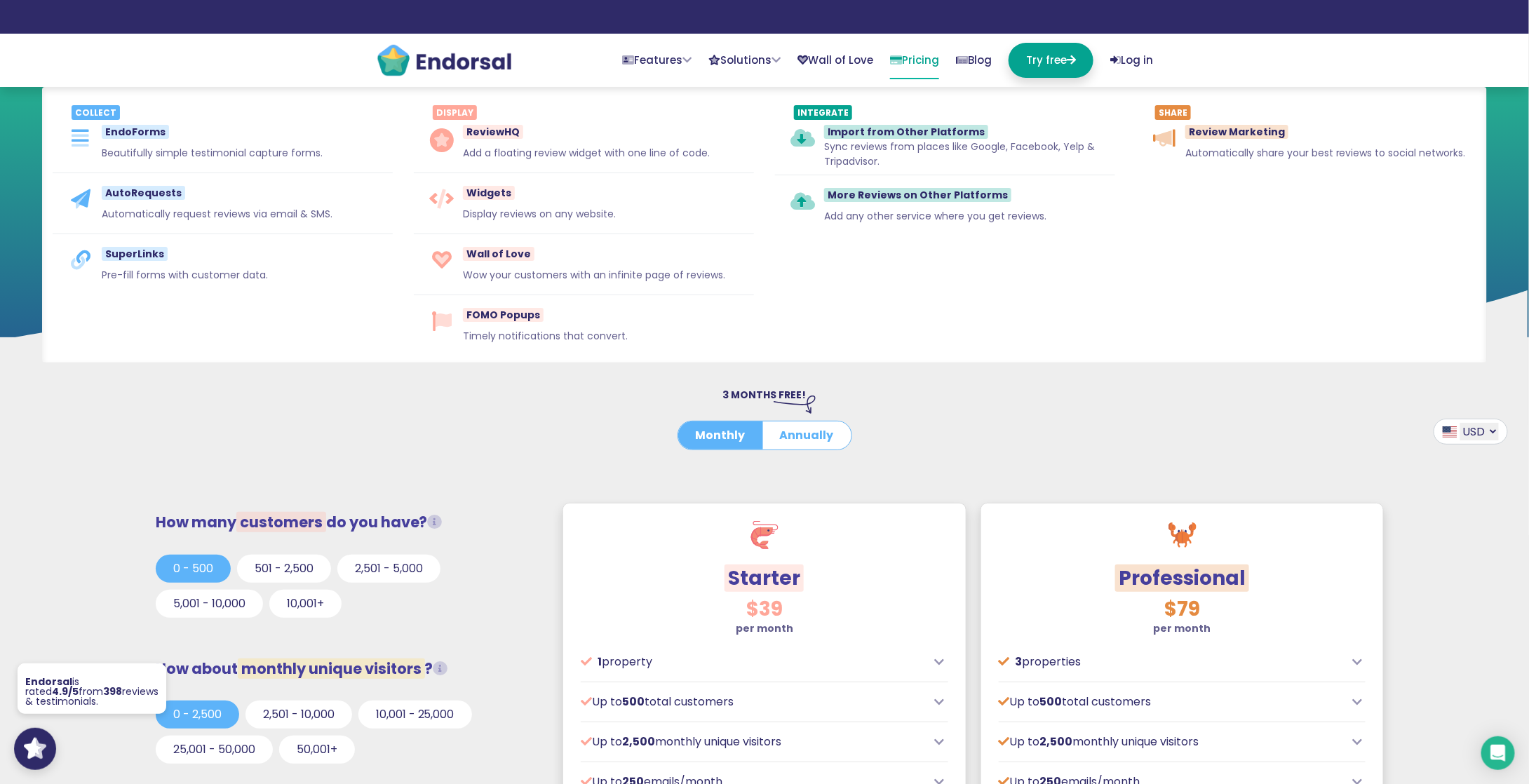 drag, startPoint x: 435, startPoint y: 142, endPoint x: 1164, endPoint y: 268, distance: 739.8088 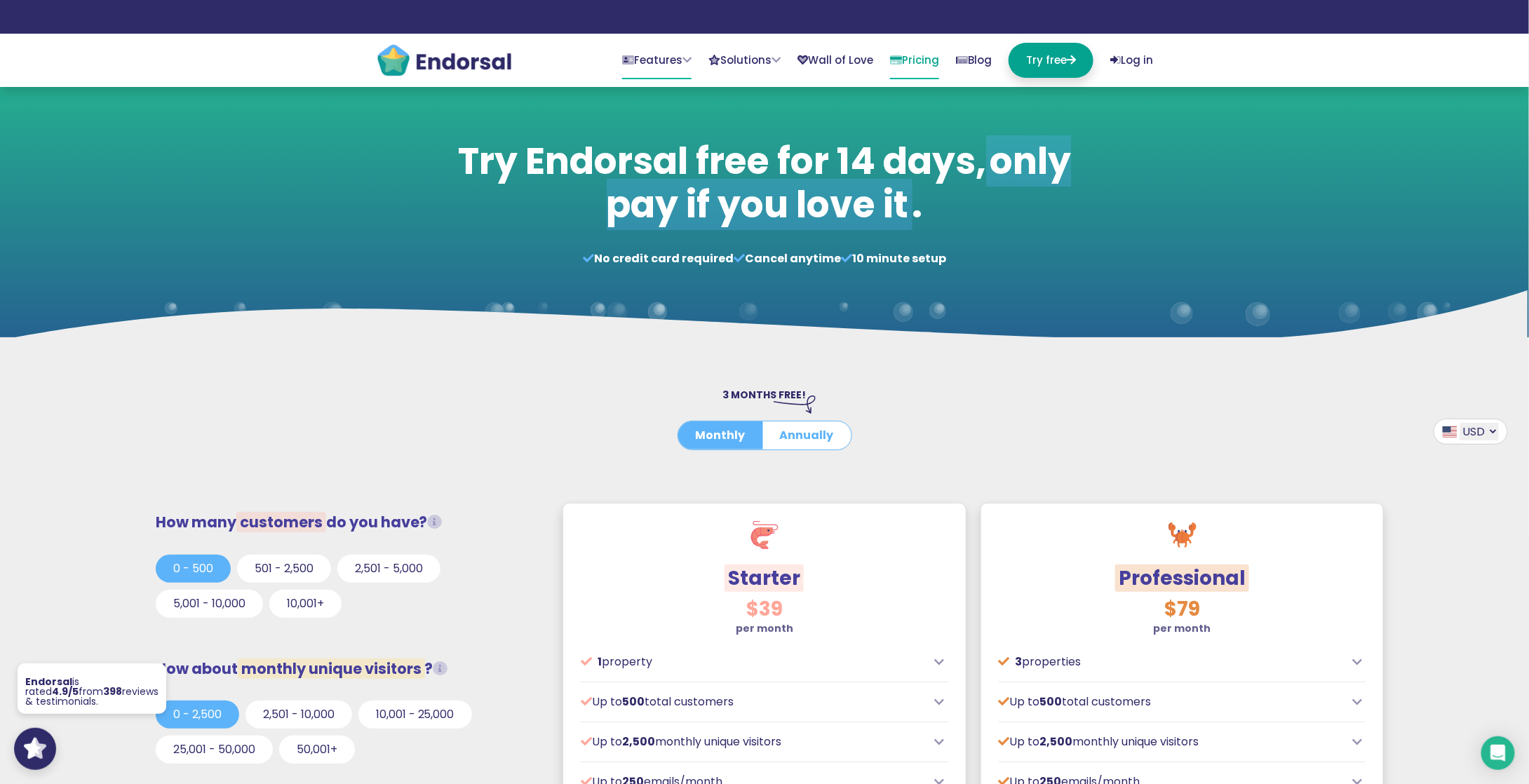 click on "Features" at bounding box center (656, 61) 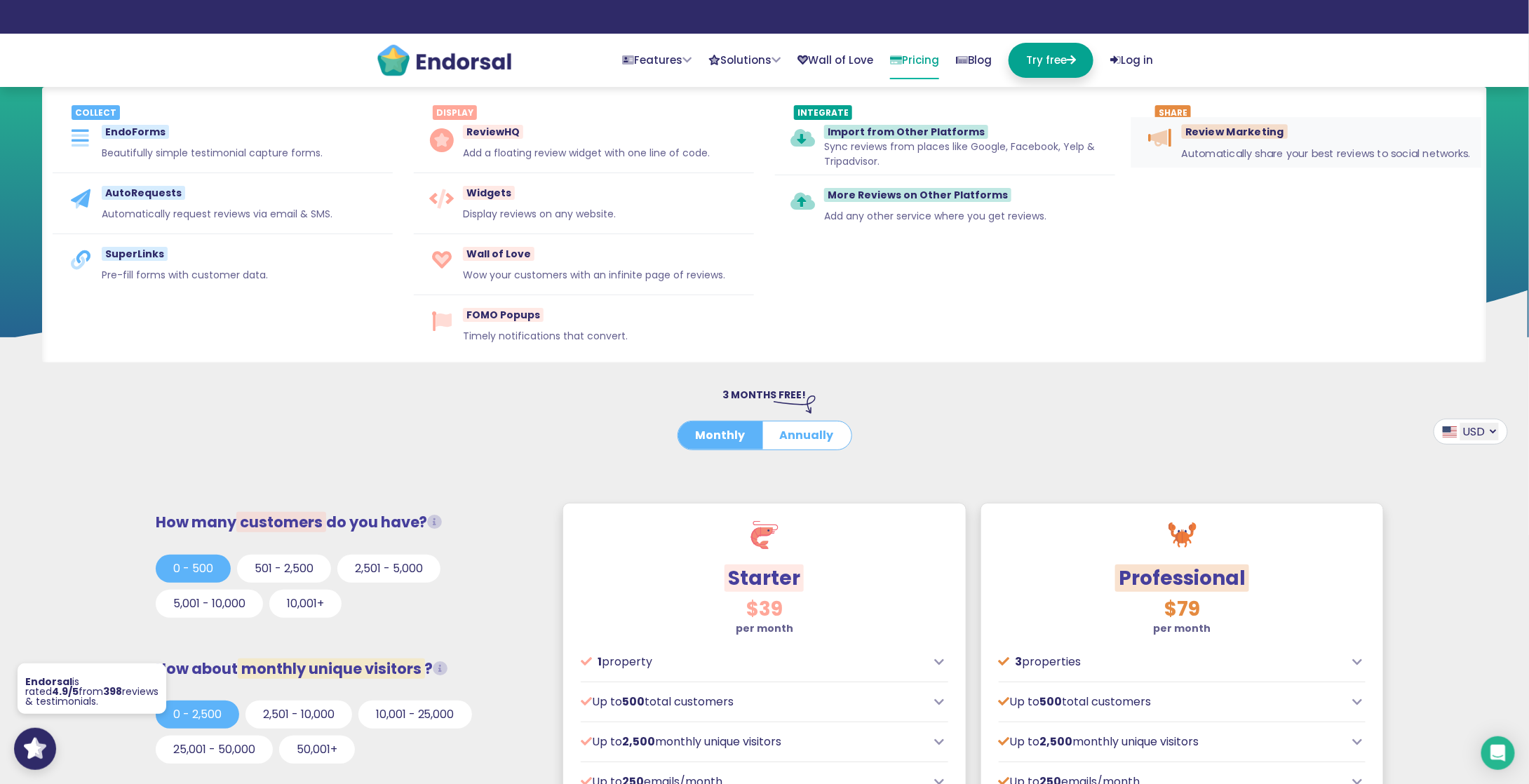 click on "Review Marketing" at bounding box center (1328, 135) 